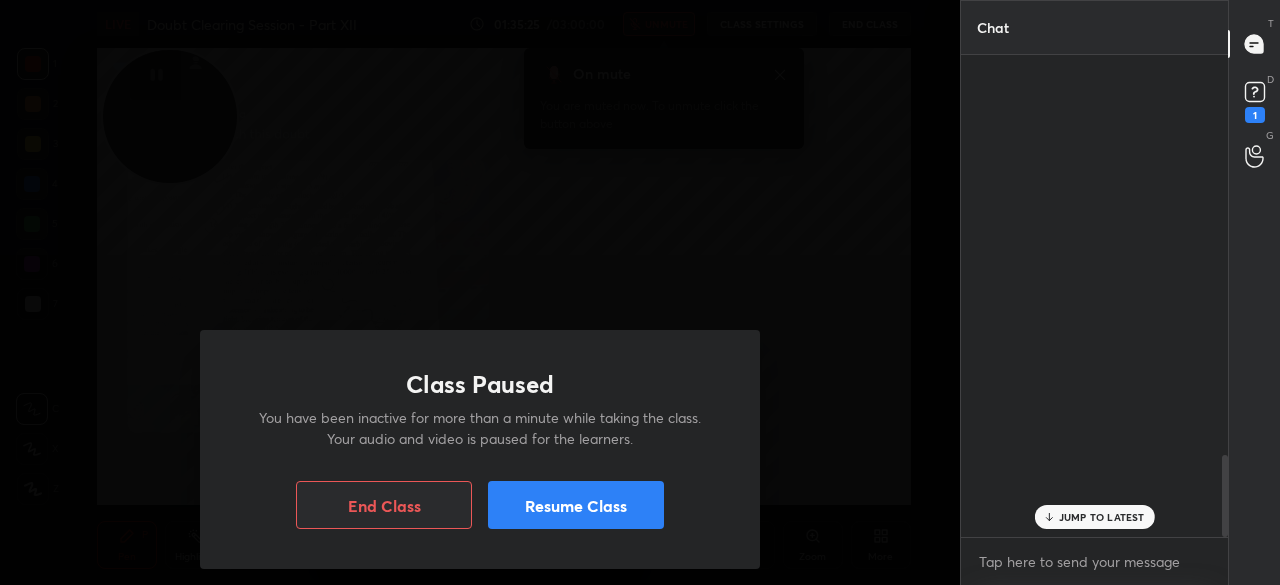 scroll, scrollTop: 0, scrollLeft: 0, axis: both 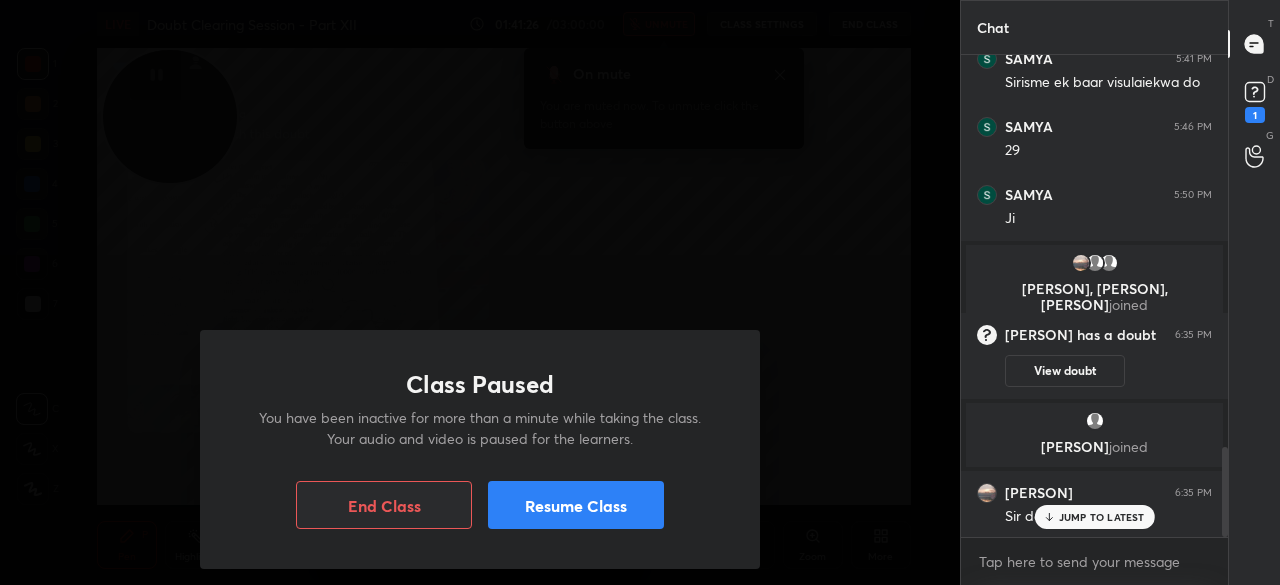 click on "Resume Class" at bounding box center (576, 505) 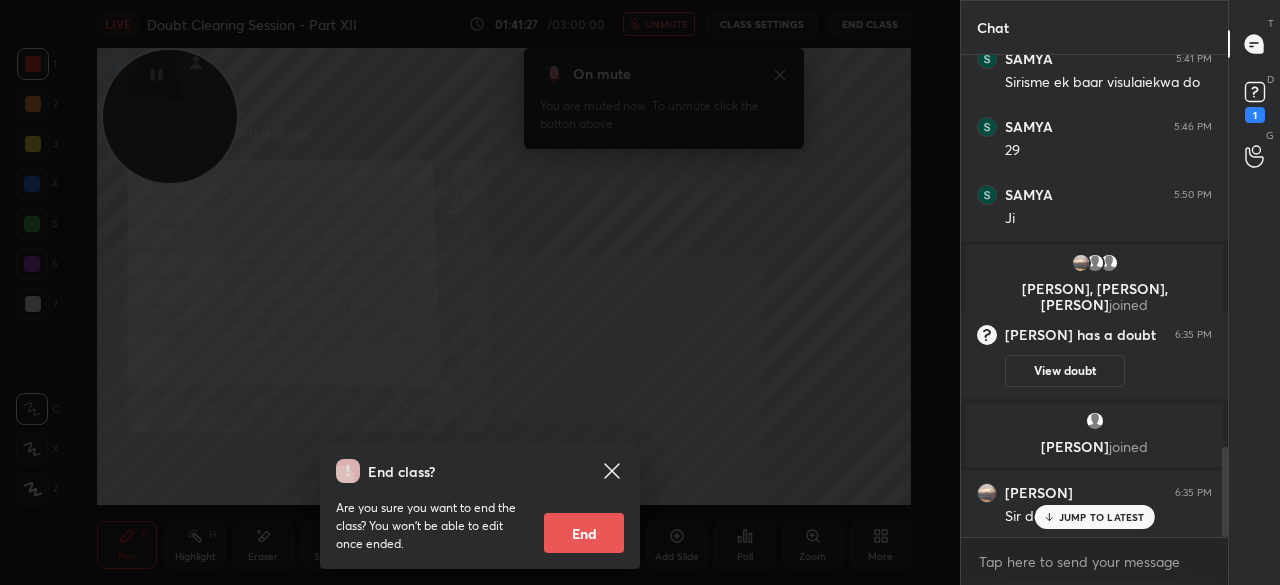 click 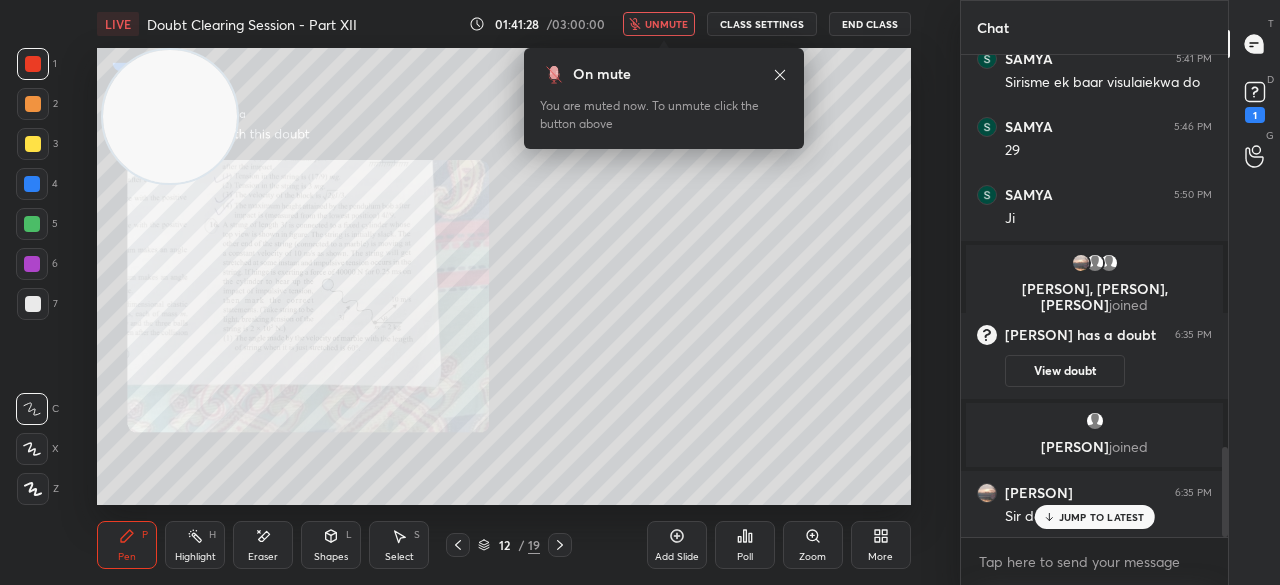 click on "unmute" at bounding box center [666, 24] 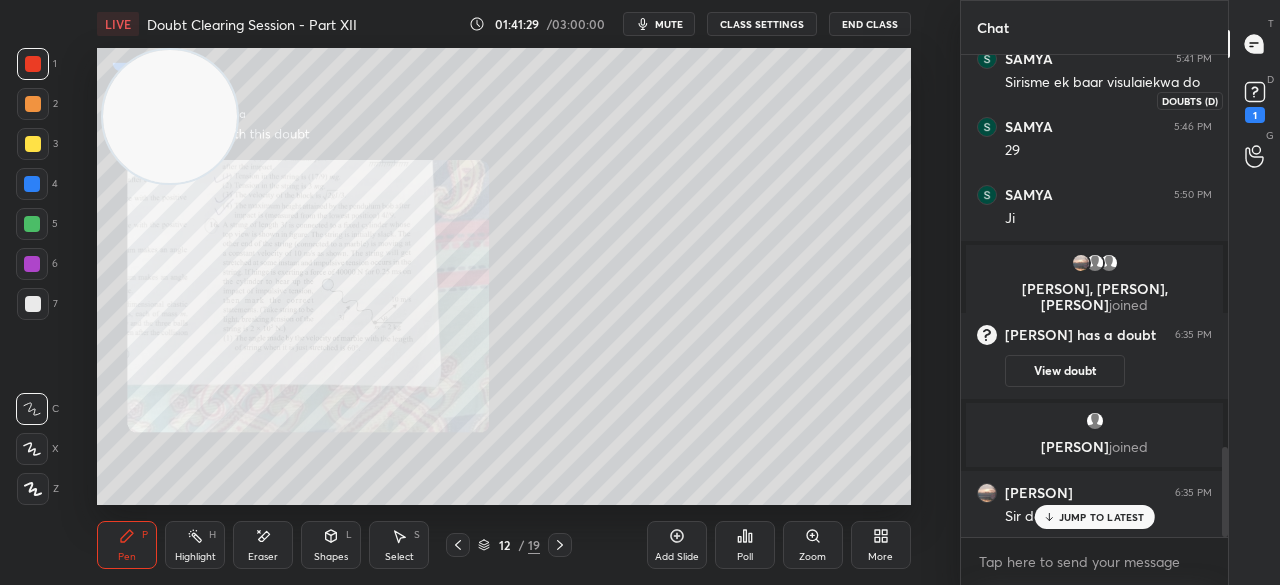 click 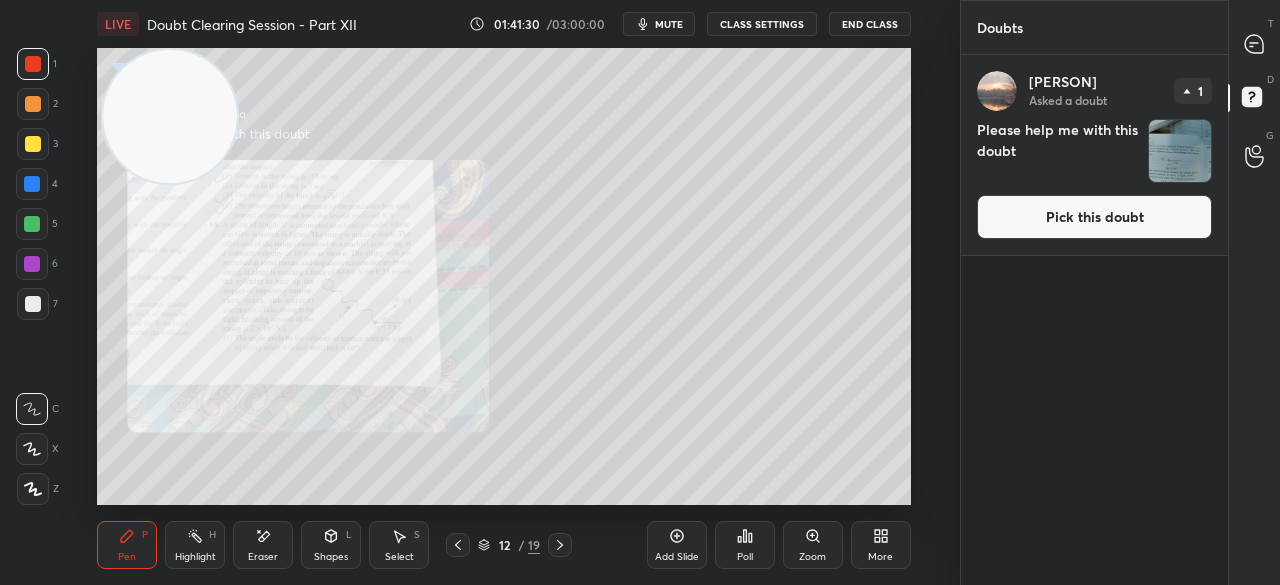 click on "Pick this doubt" at bounding box center [1094, 217] 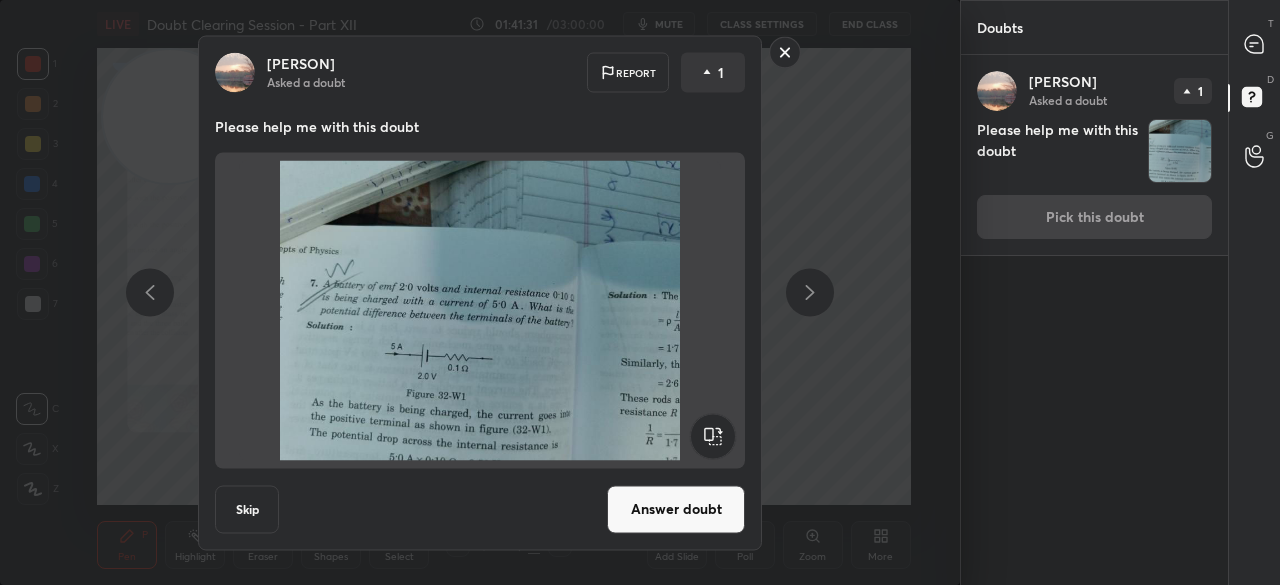 click on "Answer doubt" at bounding box center (676, 509) 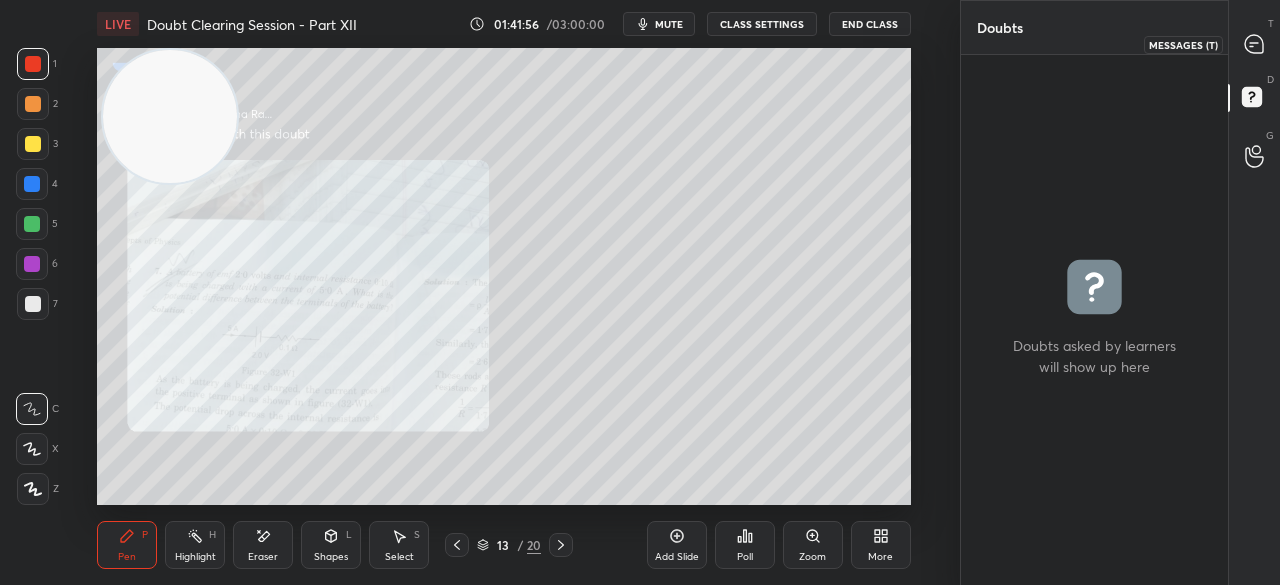 click on "T Messages (T)" at bounding box center (1254, 44) 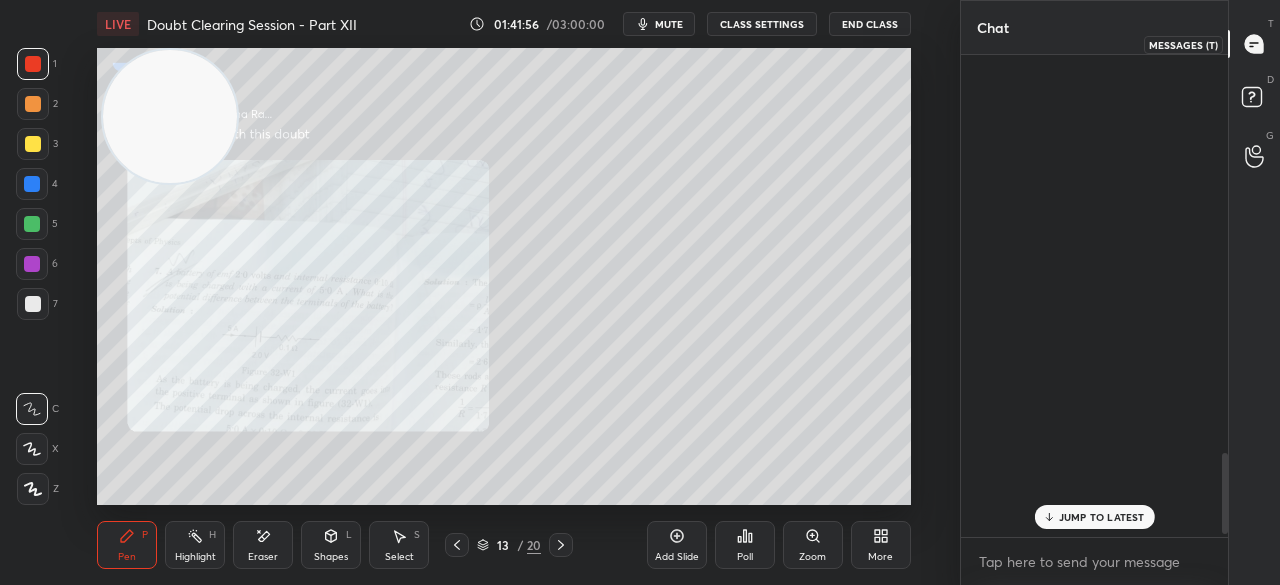 scroll, scrollTop: 2377, scrollLeft: 0, axis: vertical 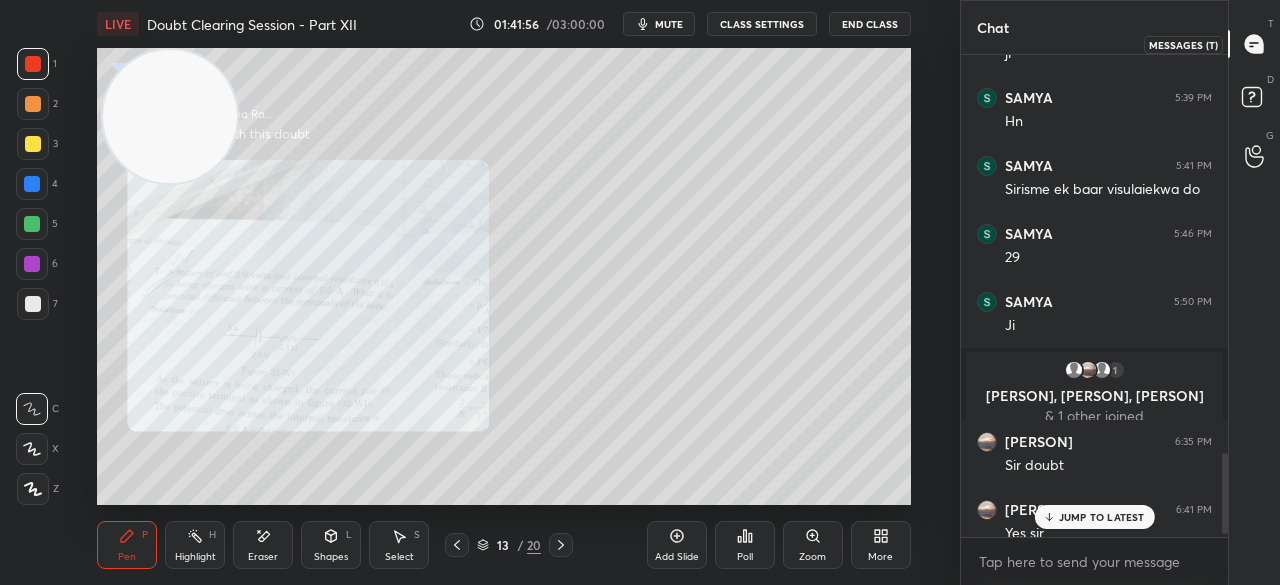 click at bounding box center [1229, 44] 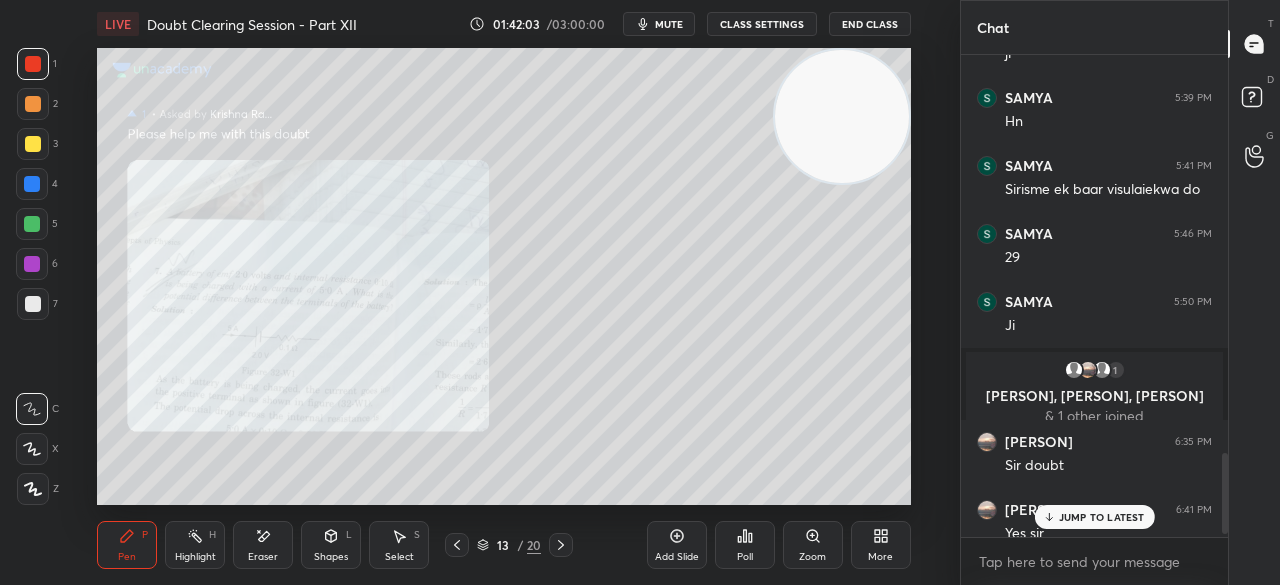 click on "Zoom" at bounding box center (812, 557) 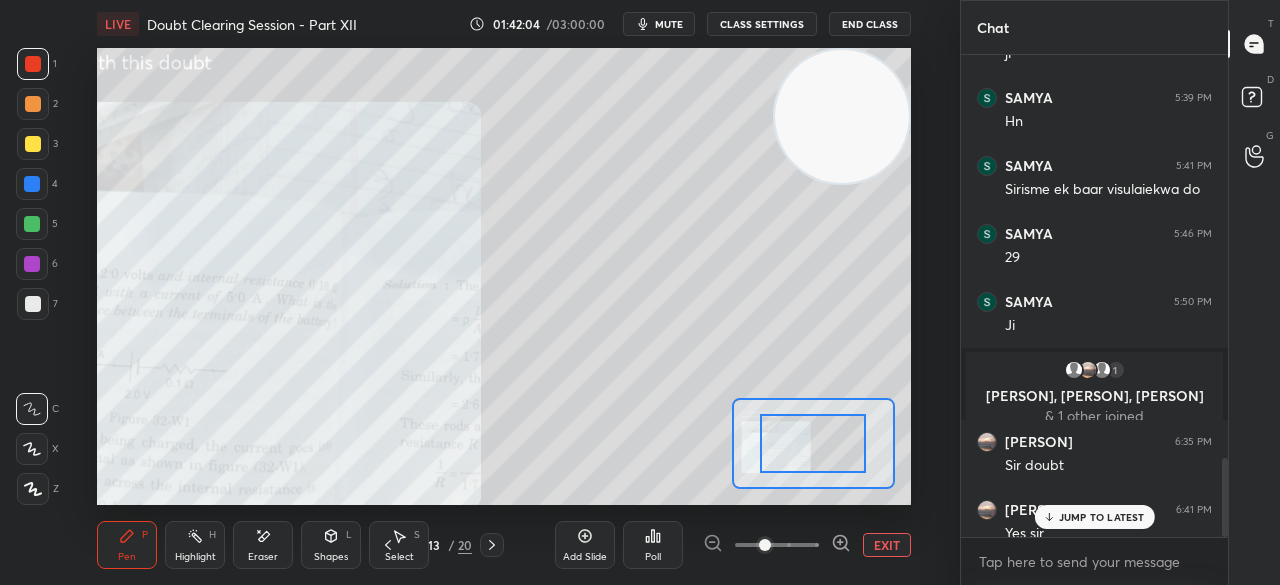scroll, scrollTop: 2480, scrollLeft: 0, axis: vertical 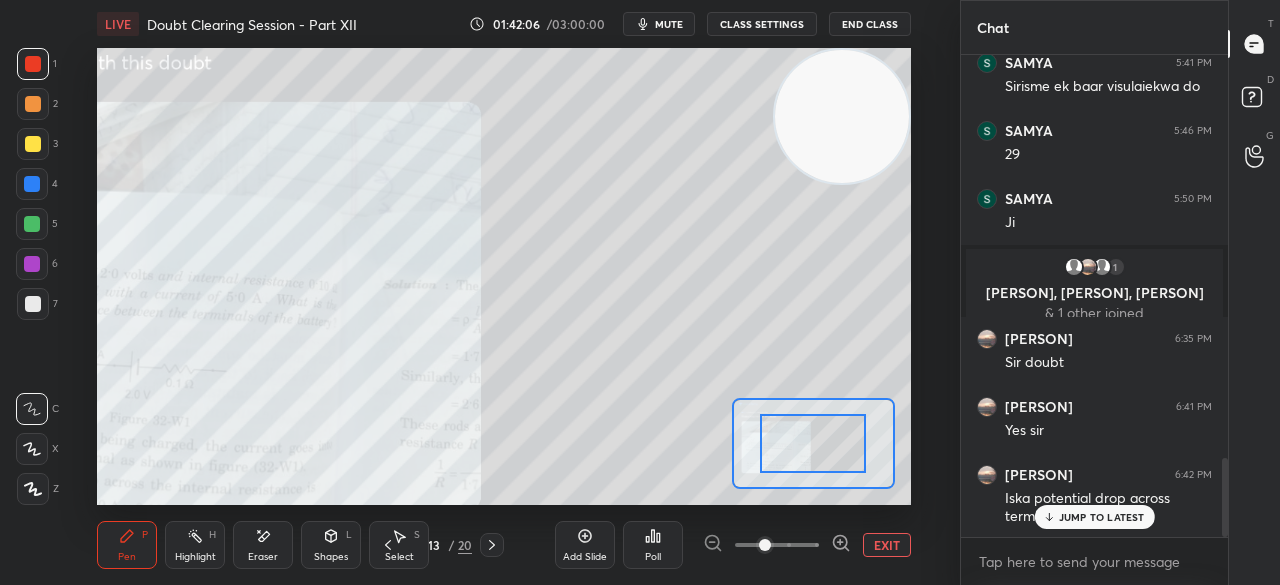 click on "JUMP TO LATEST" at bounding box center (1102, 517) 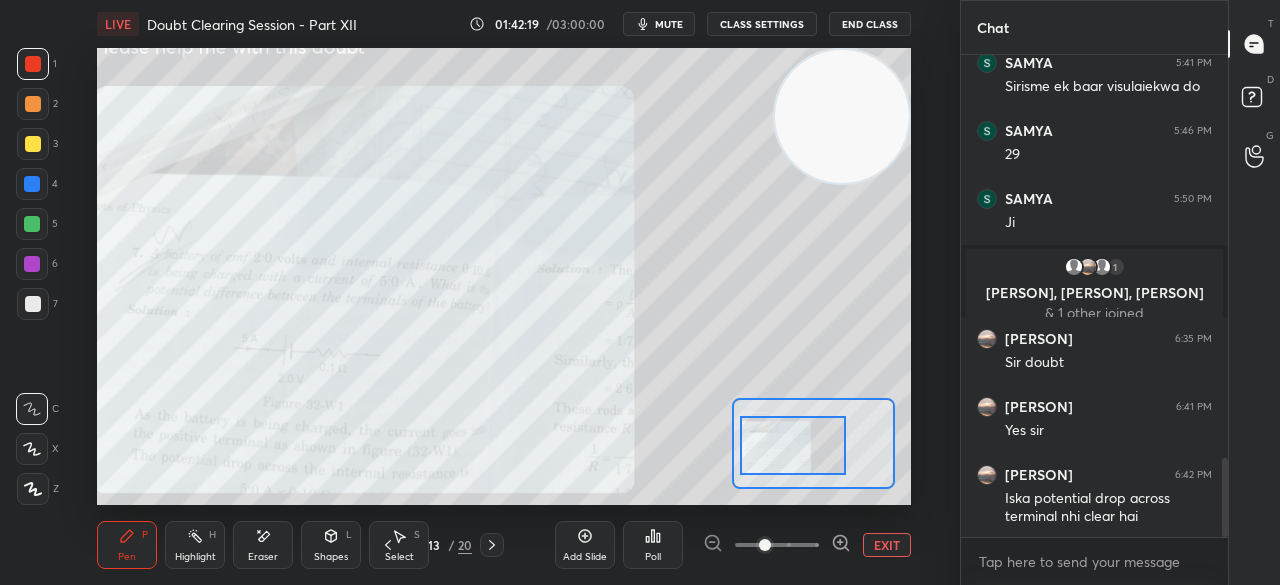 click on "EXIT" at bounding box center (887, 545) 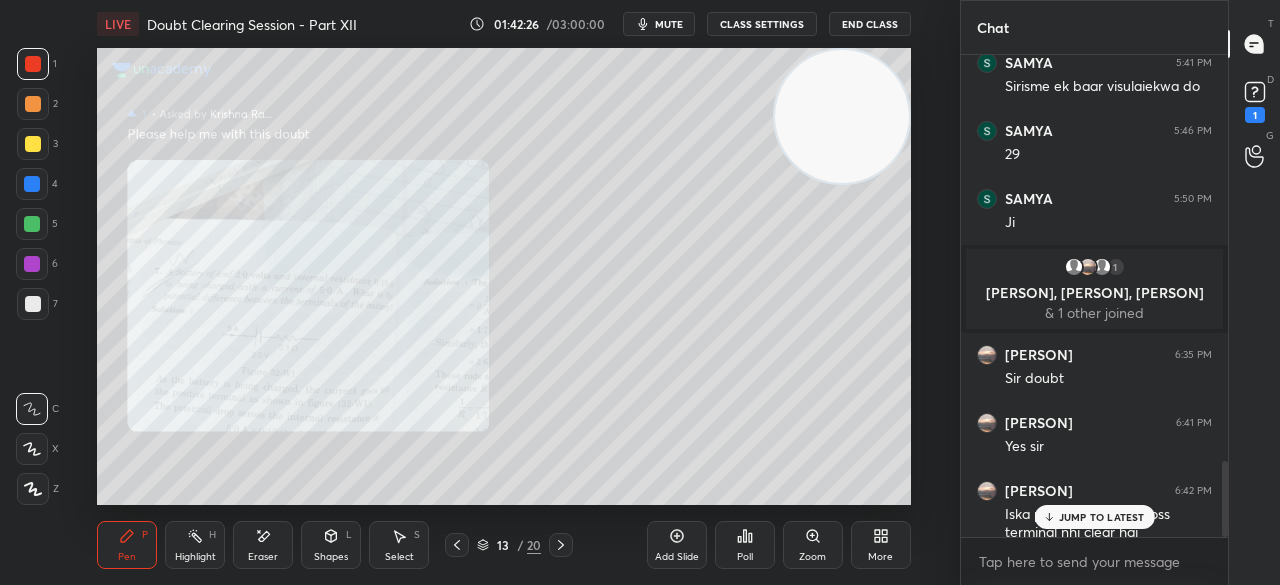scroll, scrollTop: 2582, scrollLeft: 0, axis: vertical 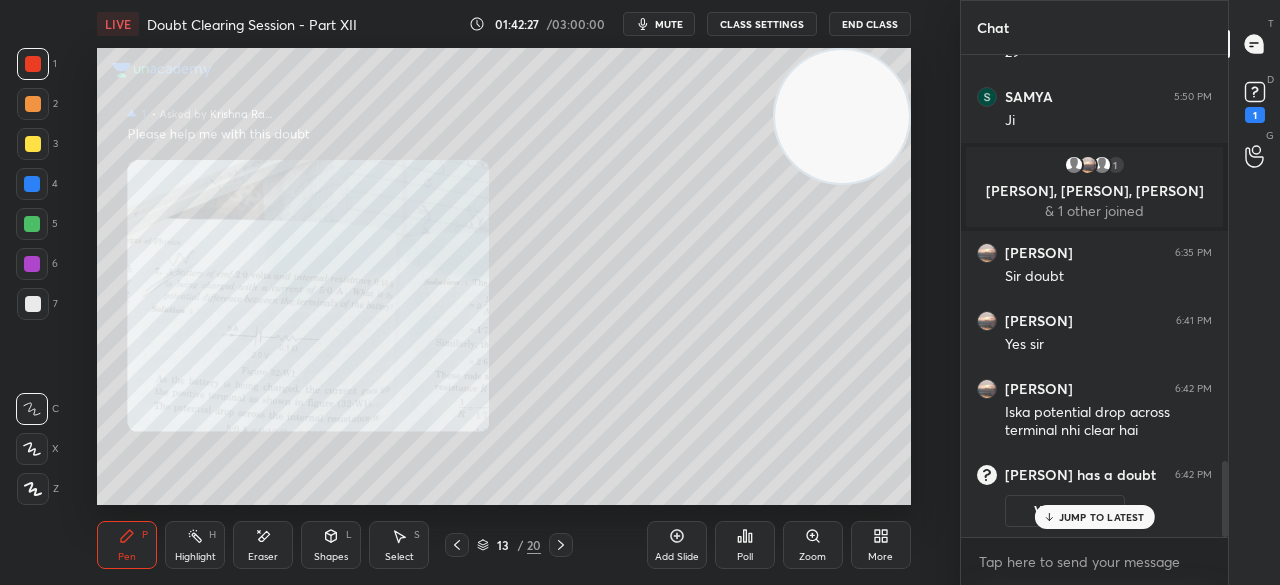 click 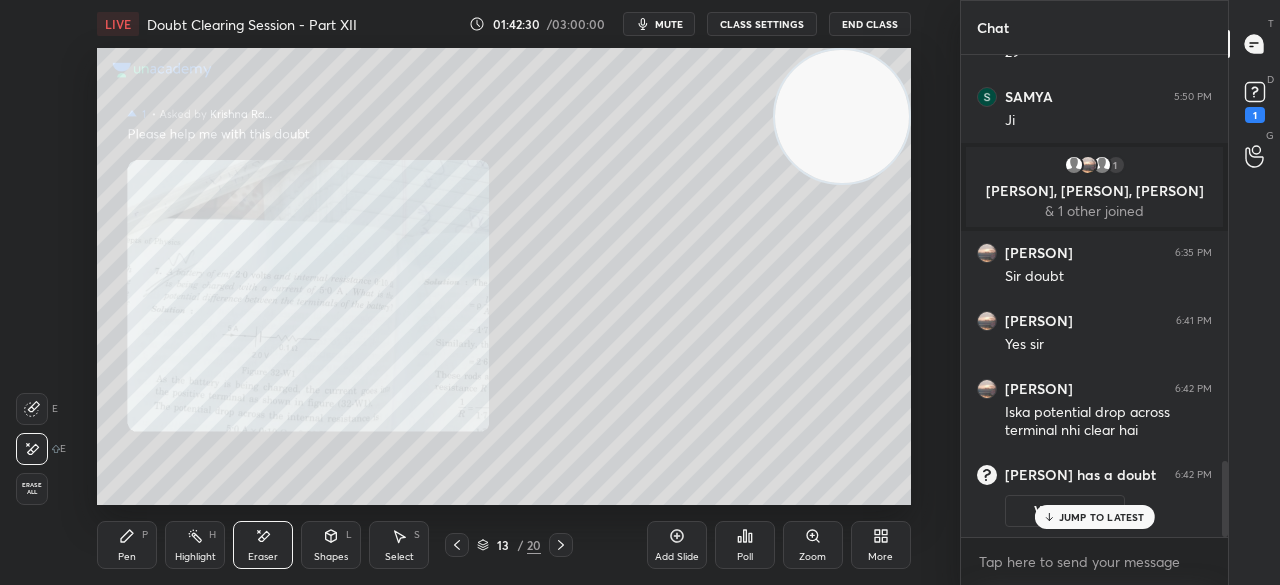 click 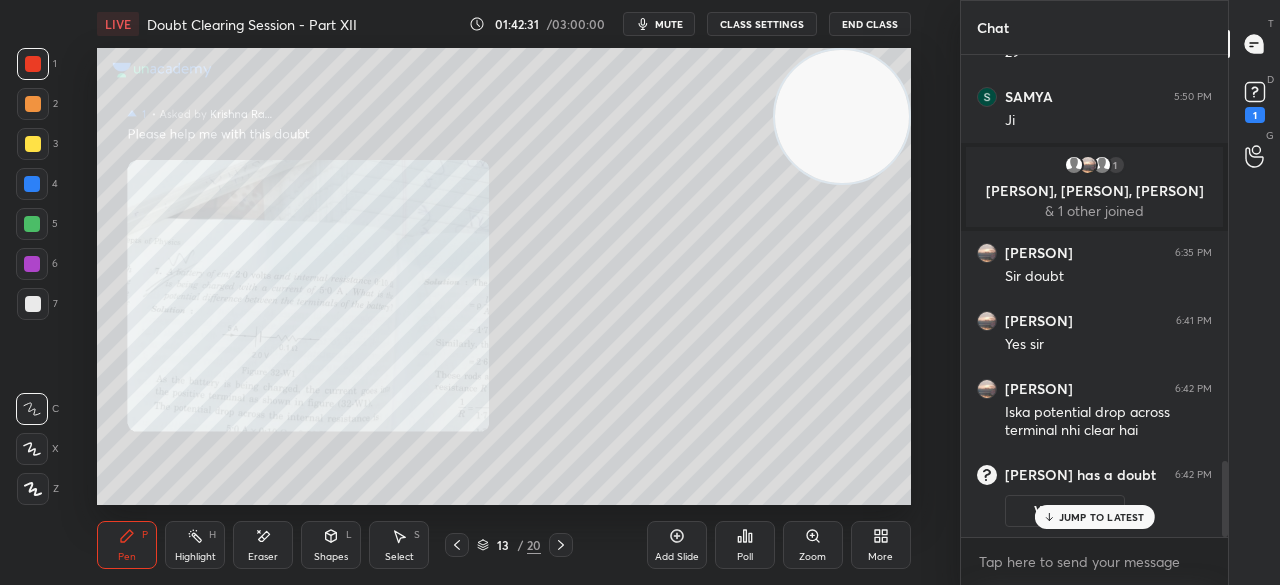 scroll, scrollTop: 2206, scrollLeft: 0, axis: vertical 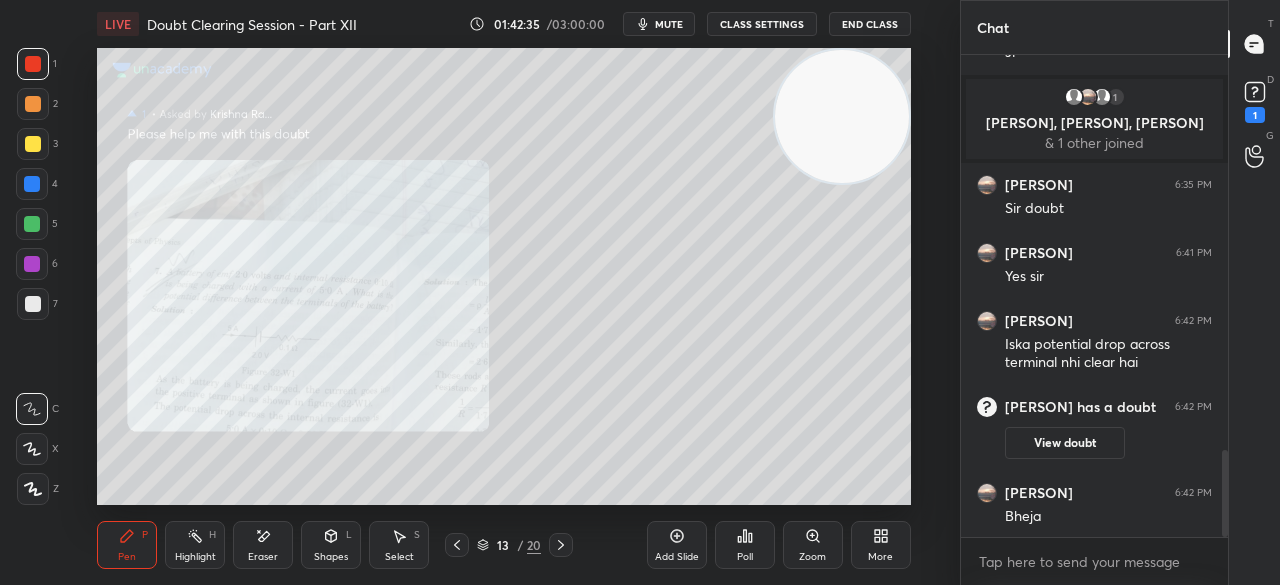 click at bounding box center (33, 144) 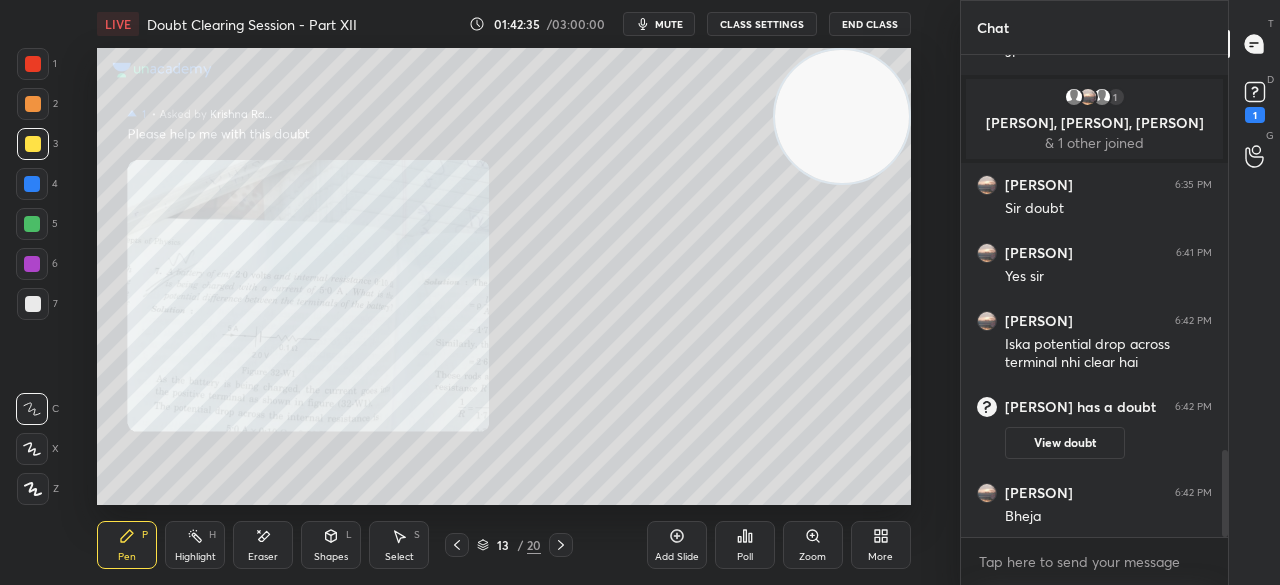 click at bounding box center [33, 144] 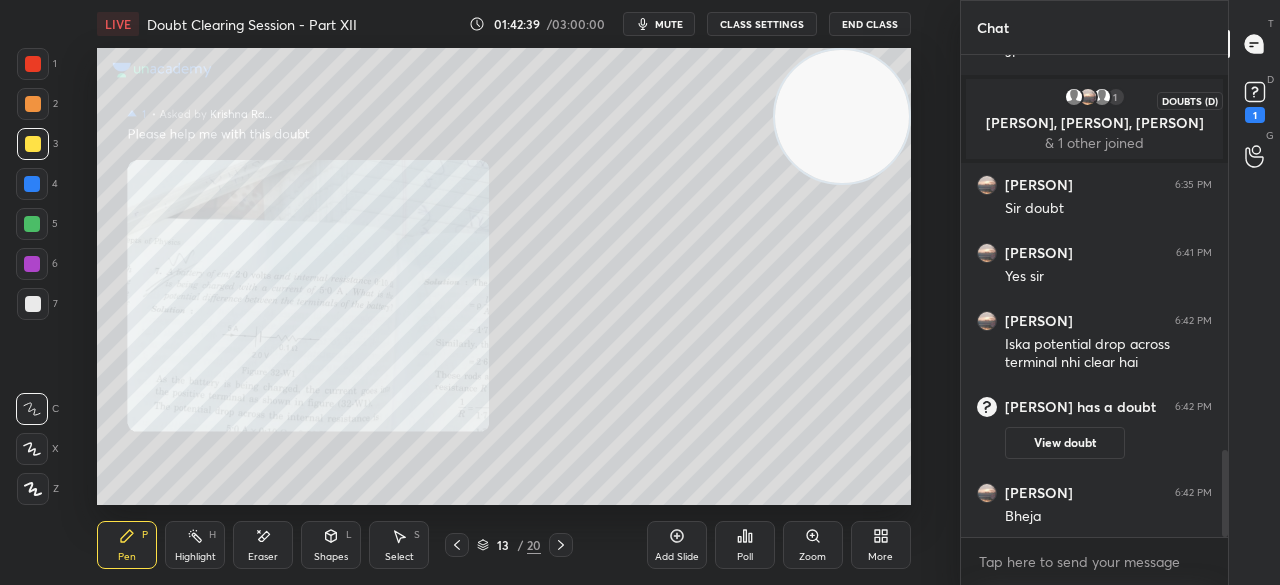 click 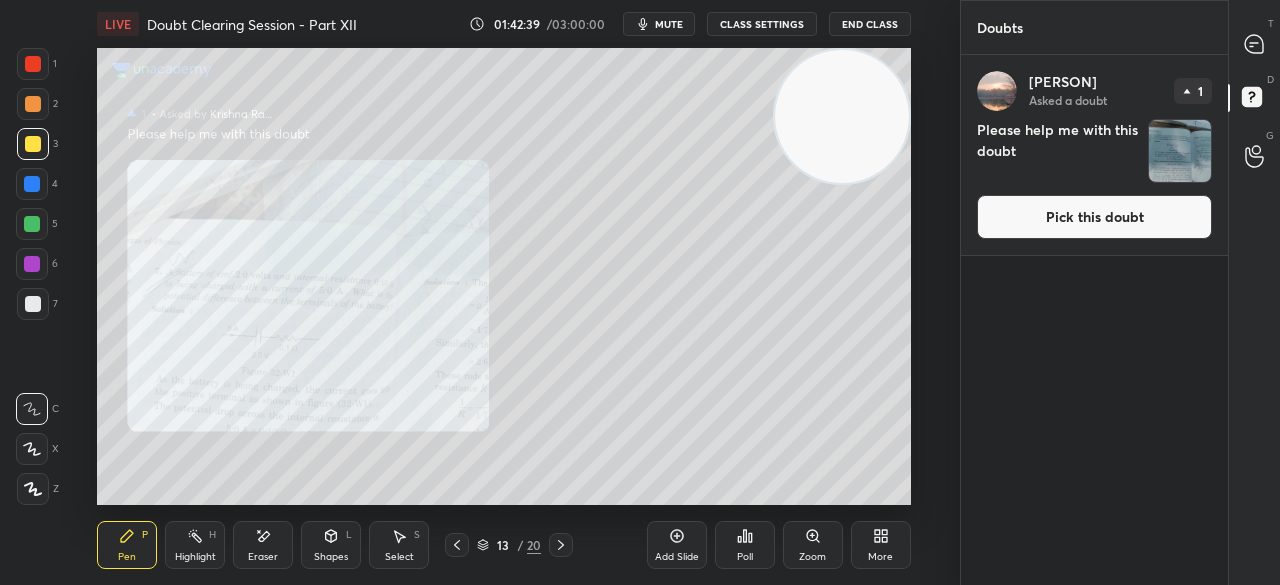 click on "Pick this doubt" at bounding box center (1094, 217) 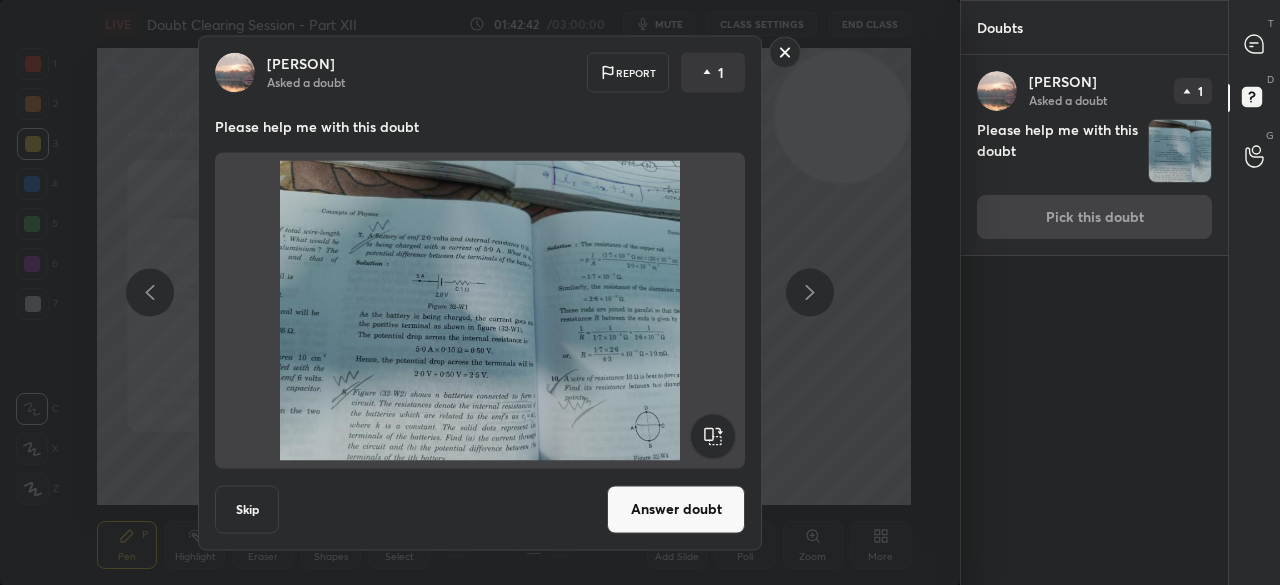 click 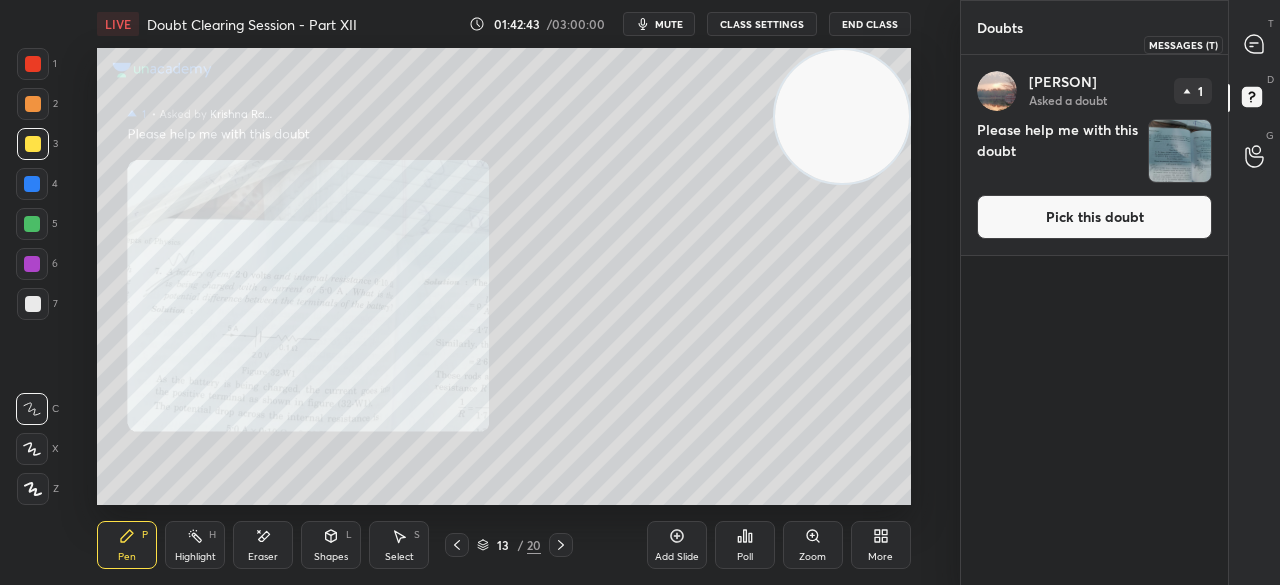 click at bounding box center (1255, 44) 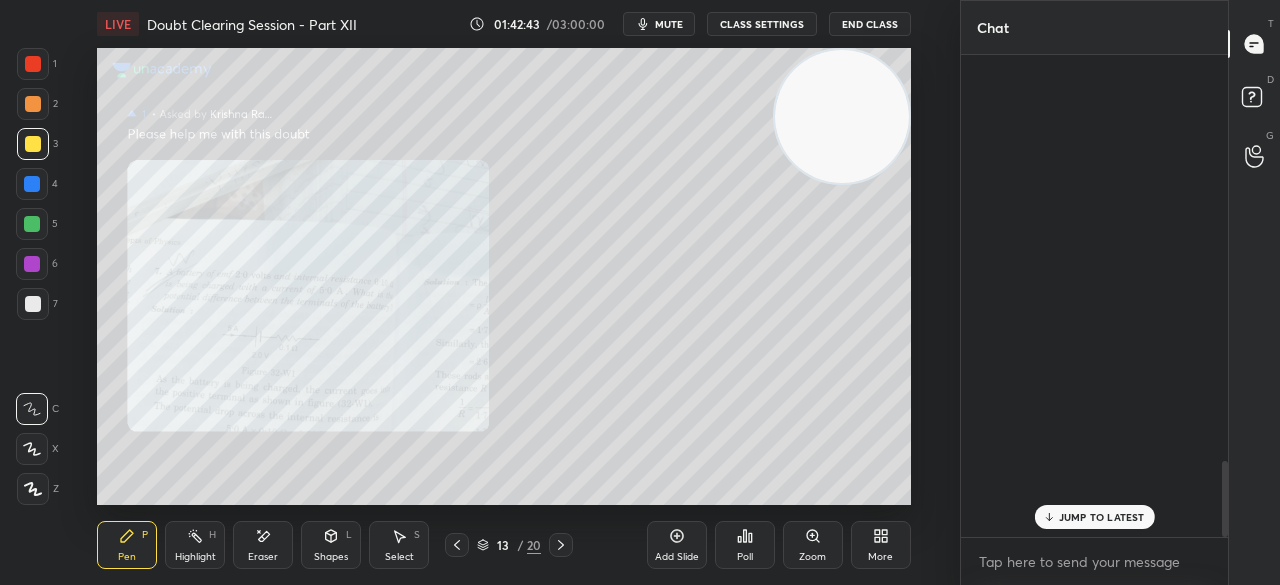 scroll, scrollTop: 2578, scrollLeft: 0, axis: vertical 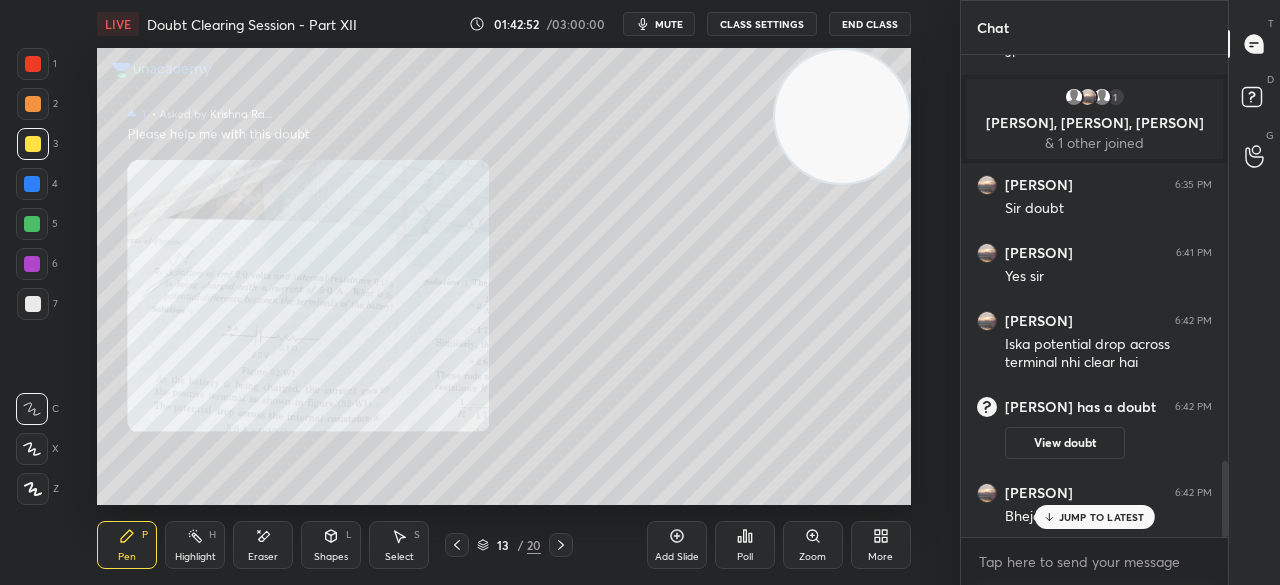 click on "JUMP TO LATEST" at bounding box center [1102, 517] 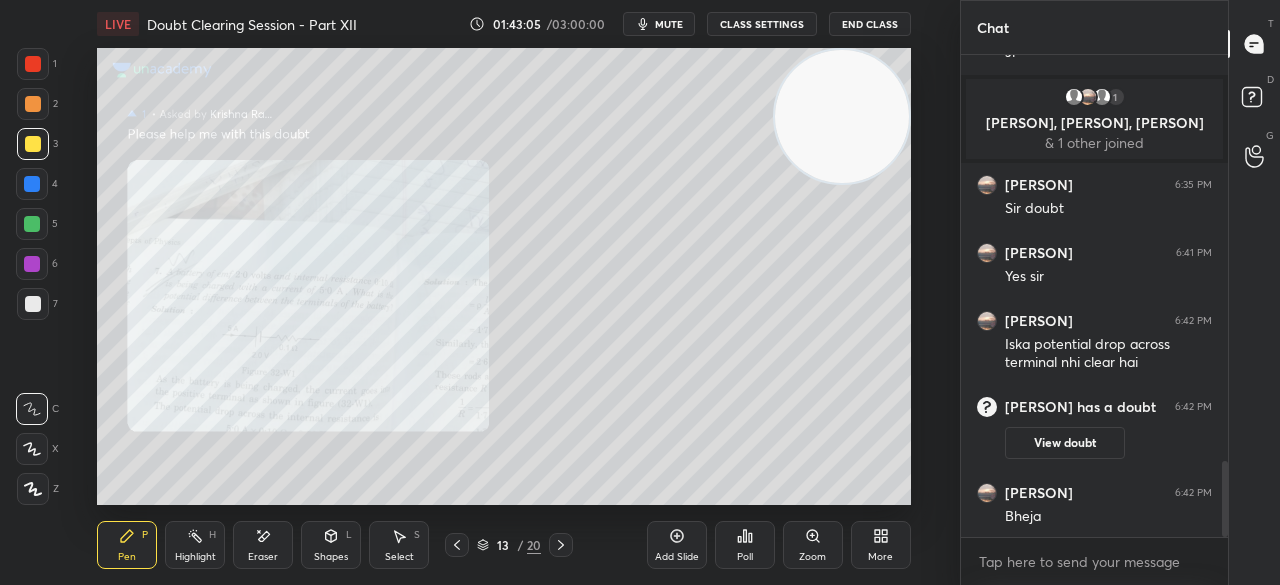 click on "Highlight" at bounding box center (195, 557) 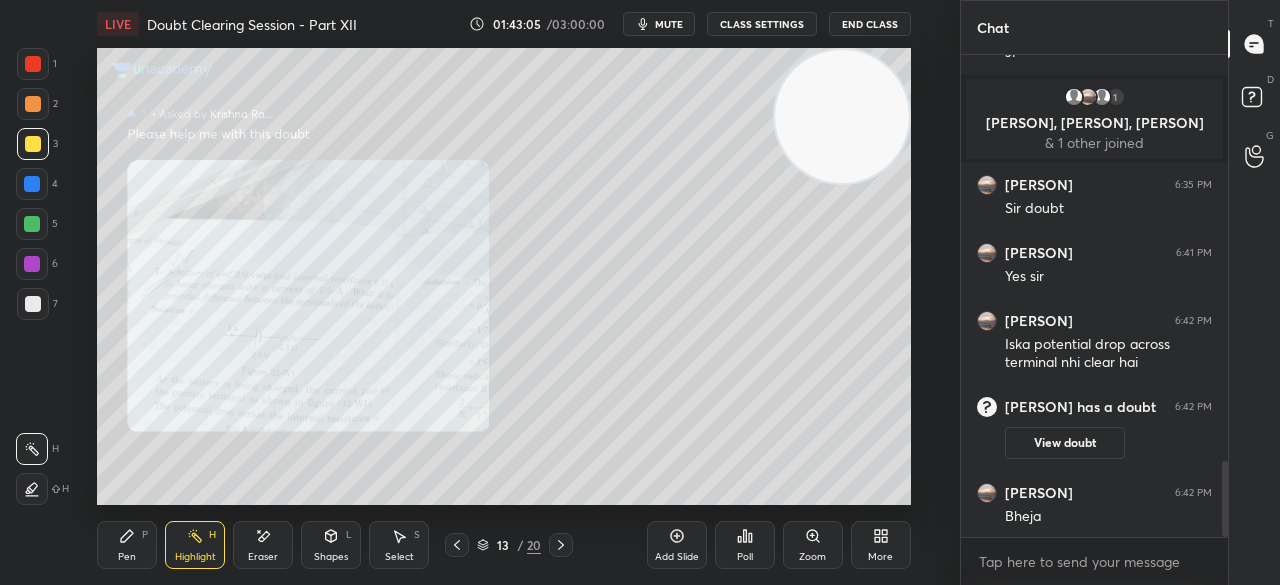 click on "Highlight H" at bounding box center (195, 545) 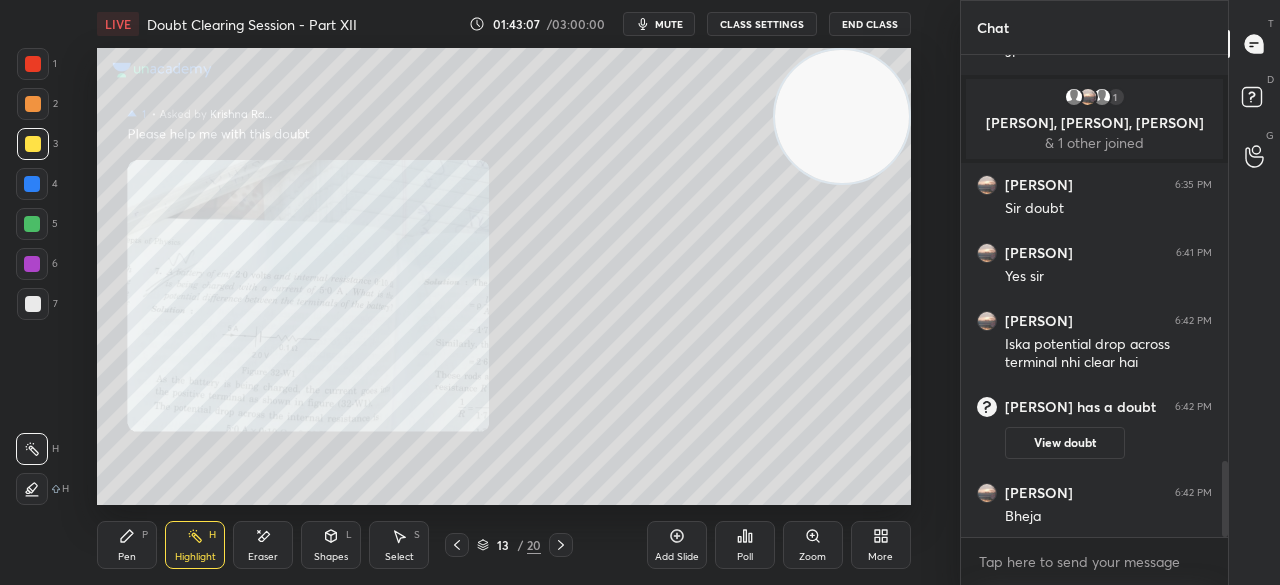click 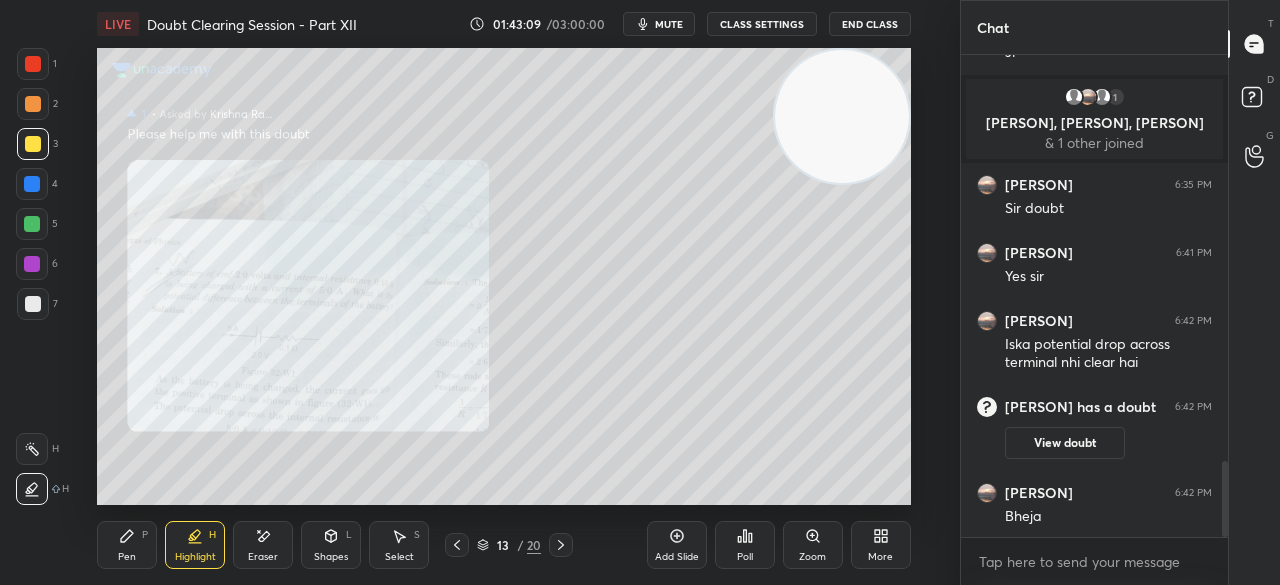 click 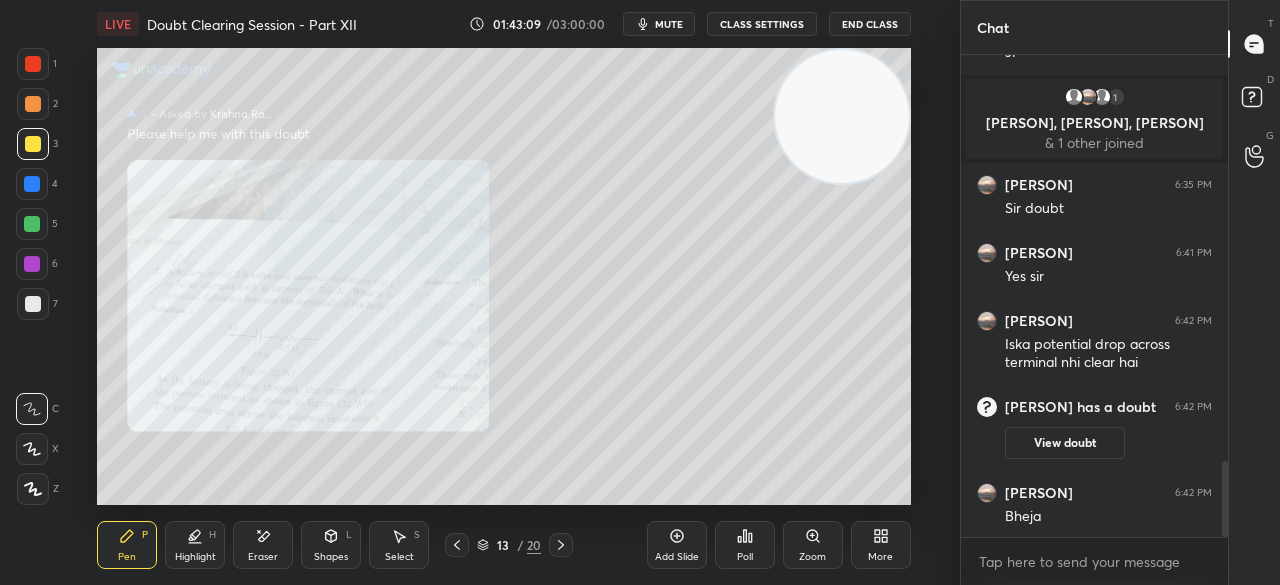 click 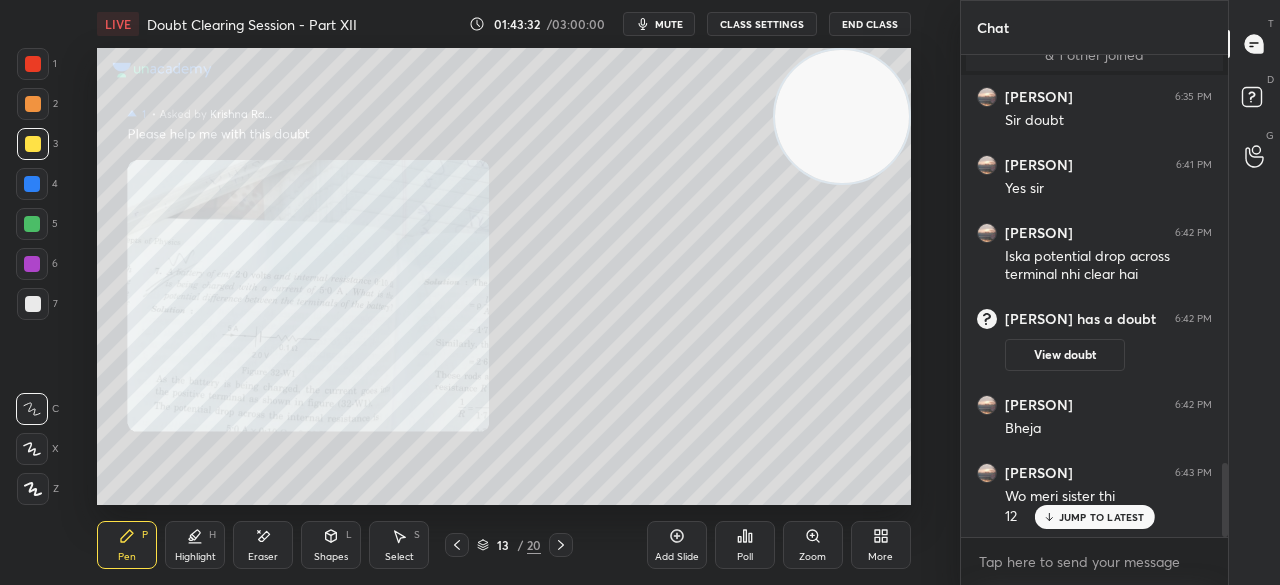 scroll, scrollTop: 2686, scrollLeft: 0, axis: vertical 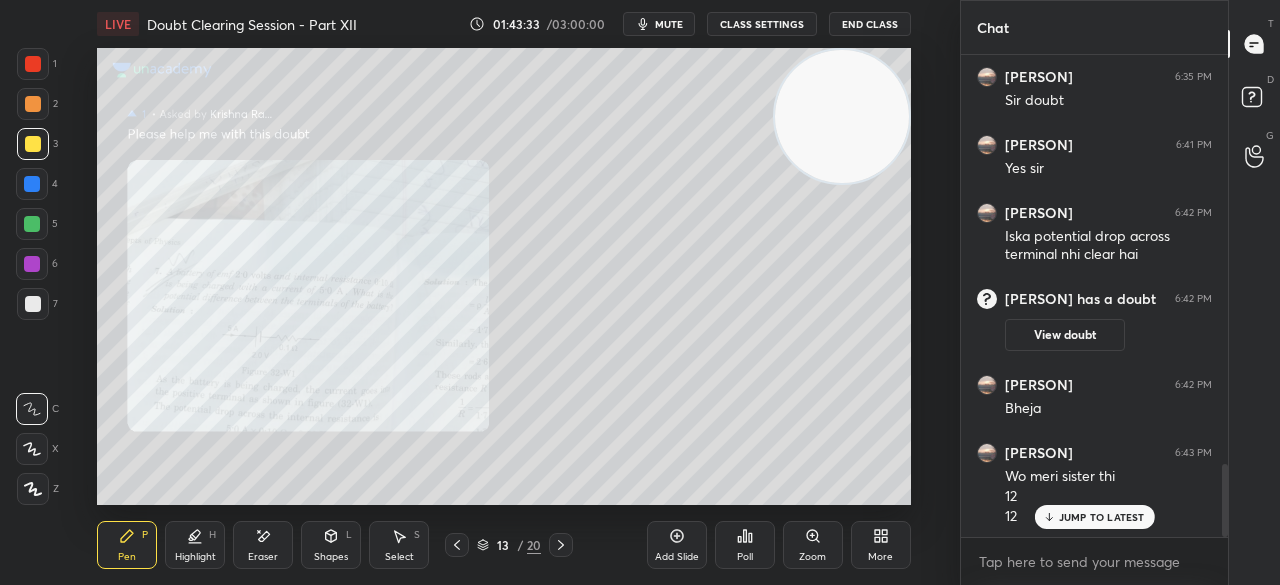 click on "JUMP TO LATEST" at bounding box center [1102, 517] 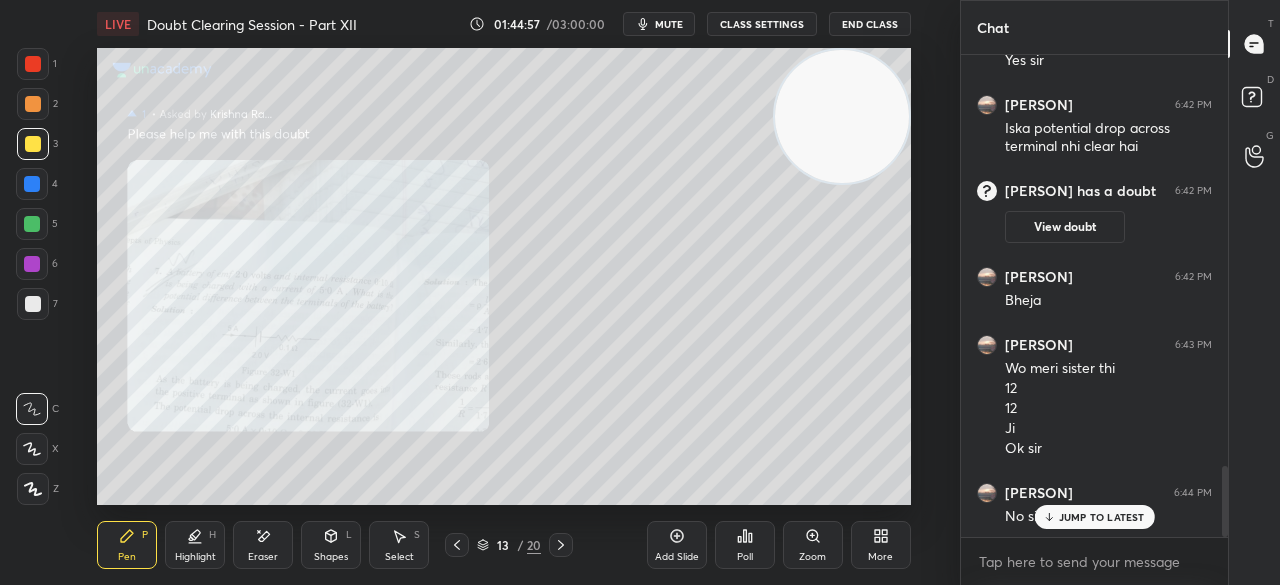 scroll, scrollTop: 2814, scrollLeft: 0, axis: vertical 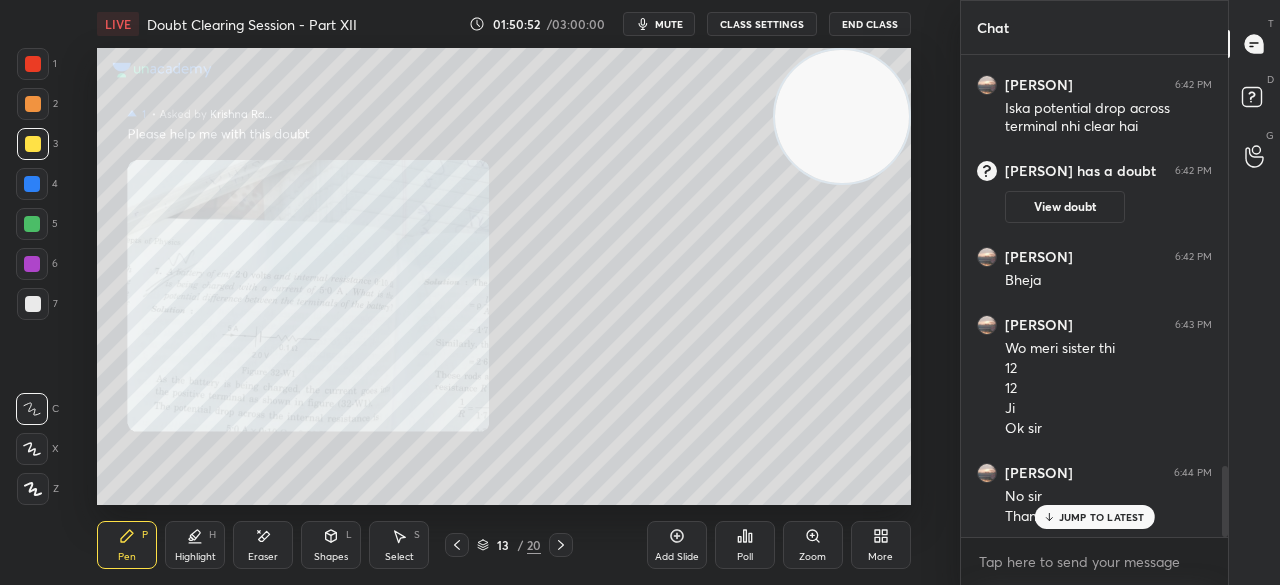 click 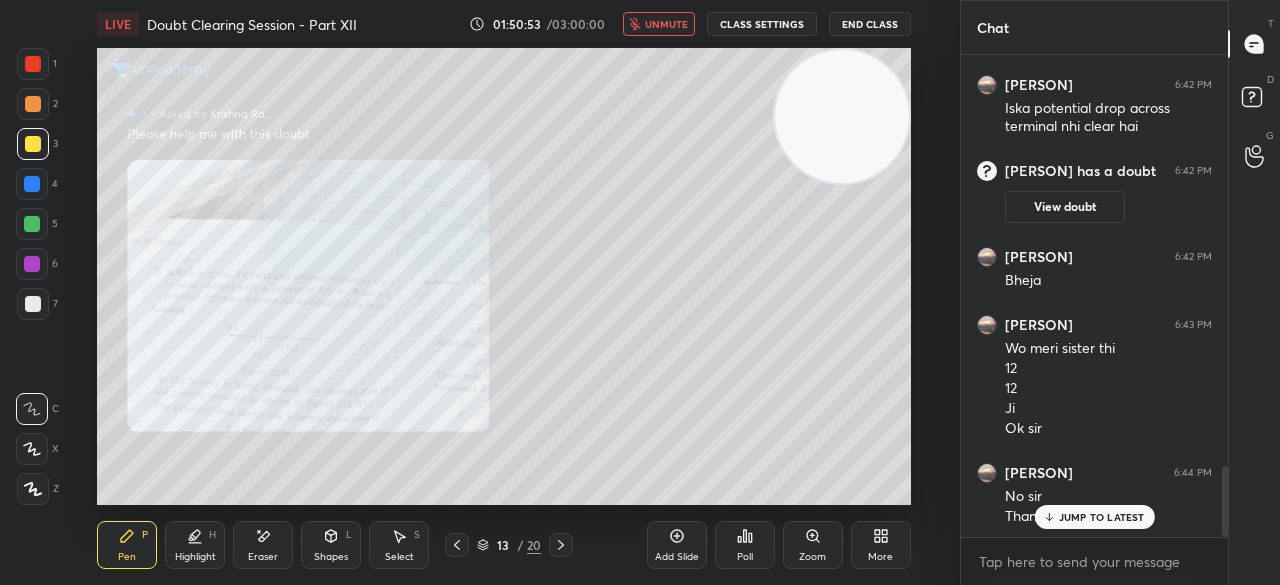 click on "End Class" at bounding box center [870, 24] 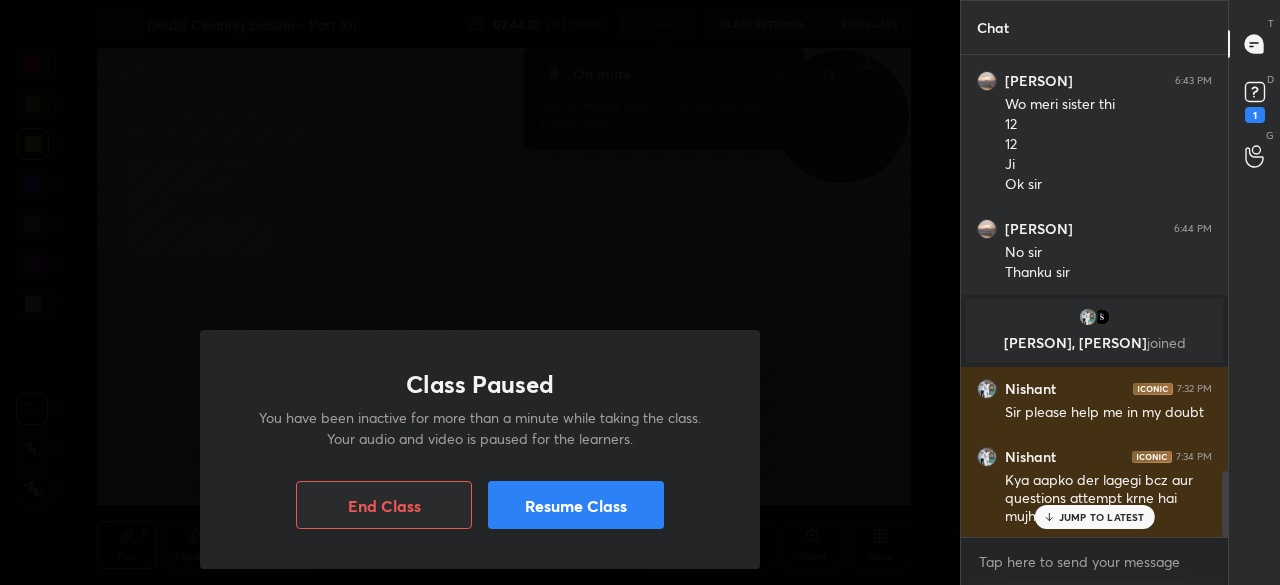 scroll, scrollTop: 3162, scrollLeft: 0, axis: vertical 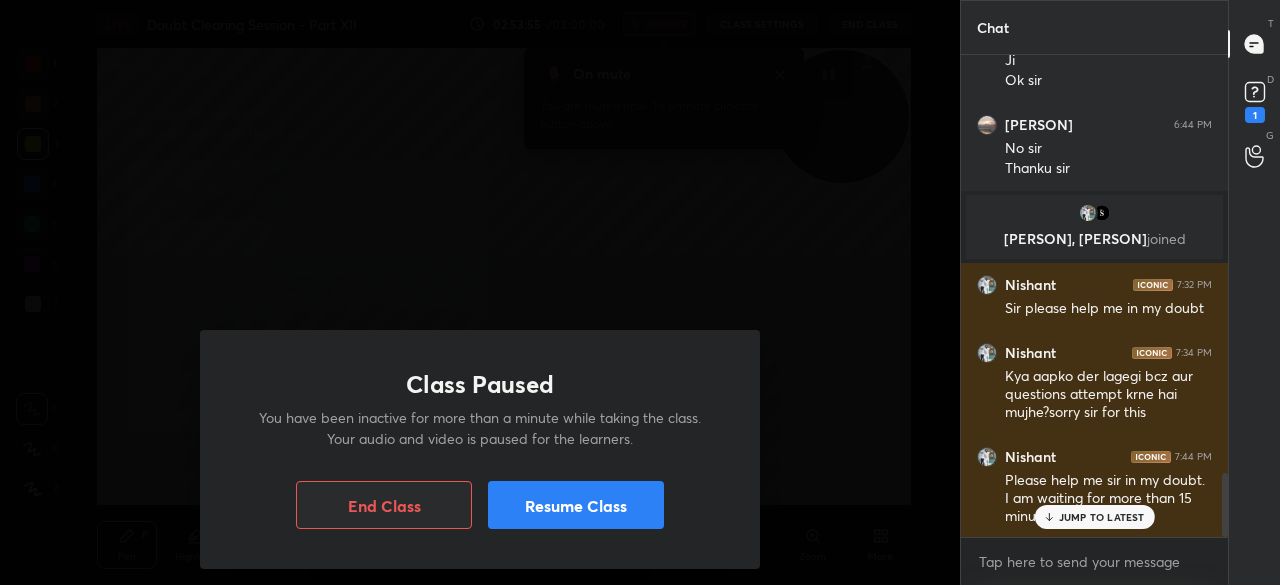 click on "Resume Class" at bounding box center [576, 505] 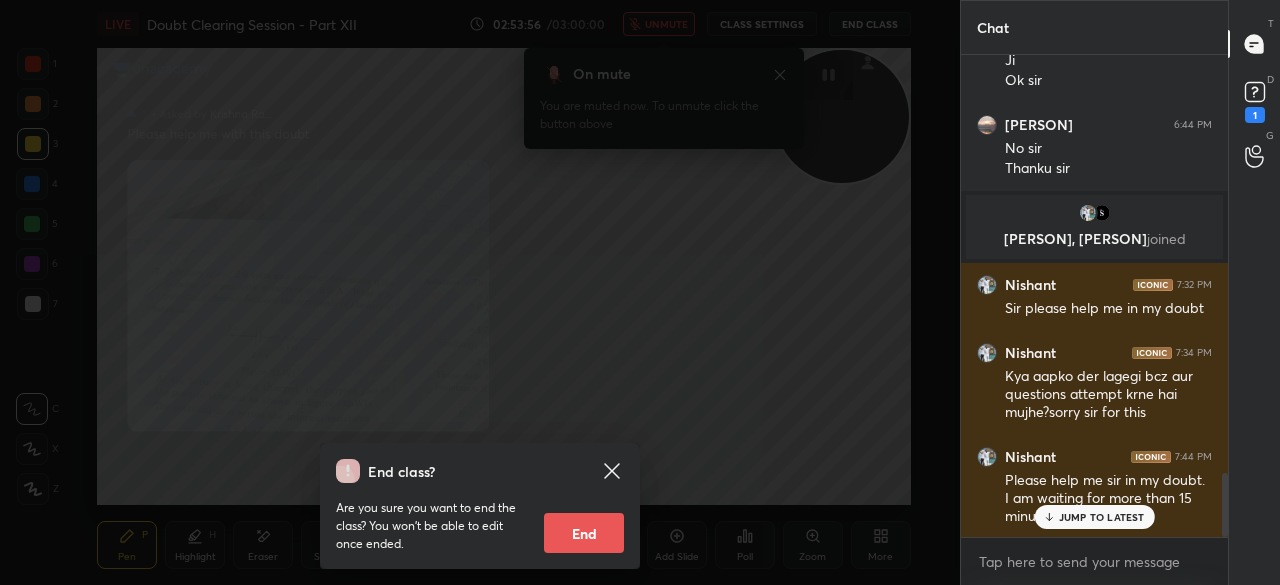click 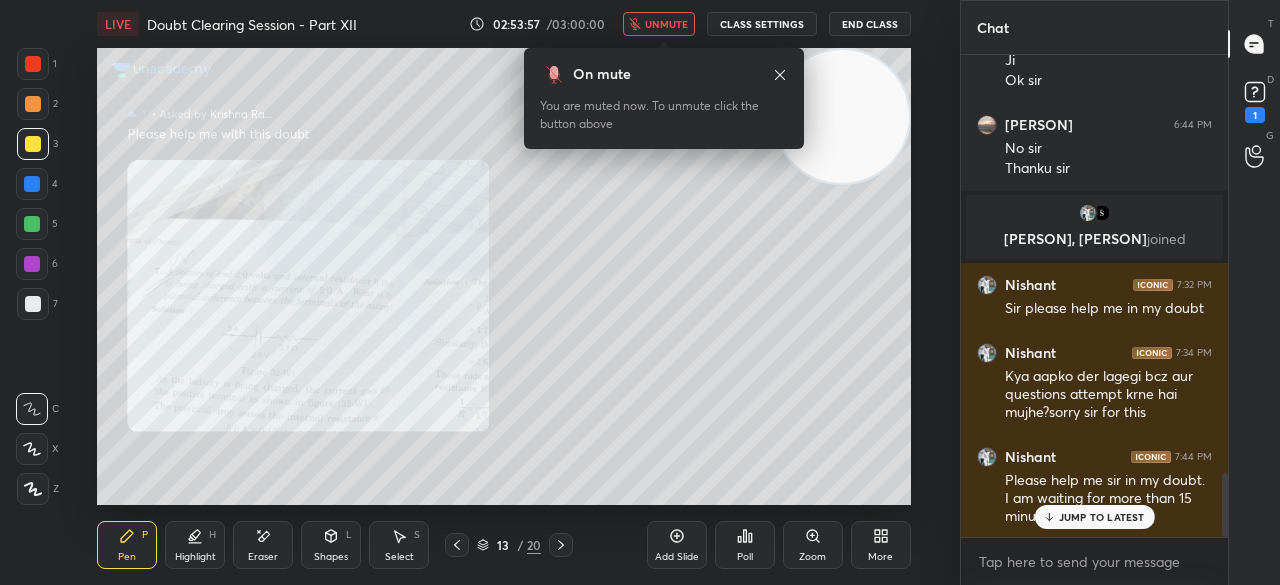 click on "unmute" at bounding box center [666, 24] 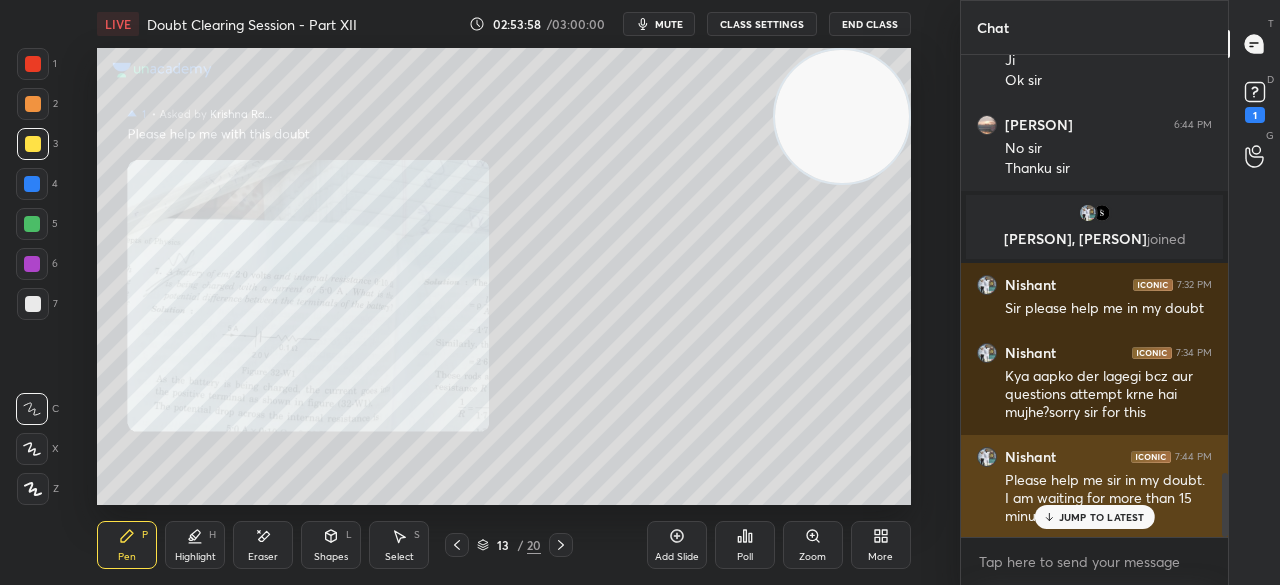 click on "JUMP TO LATEST" at bounding box center (1102, 517) 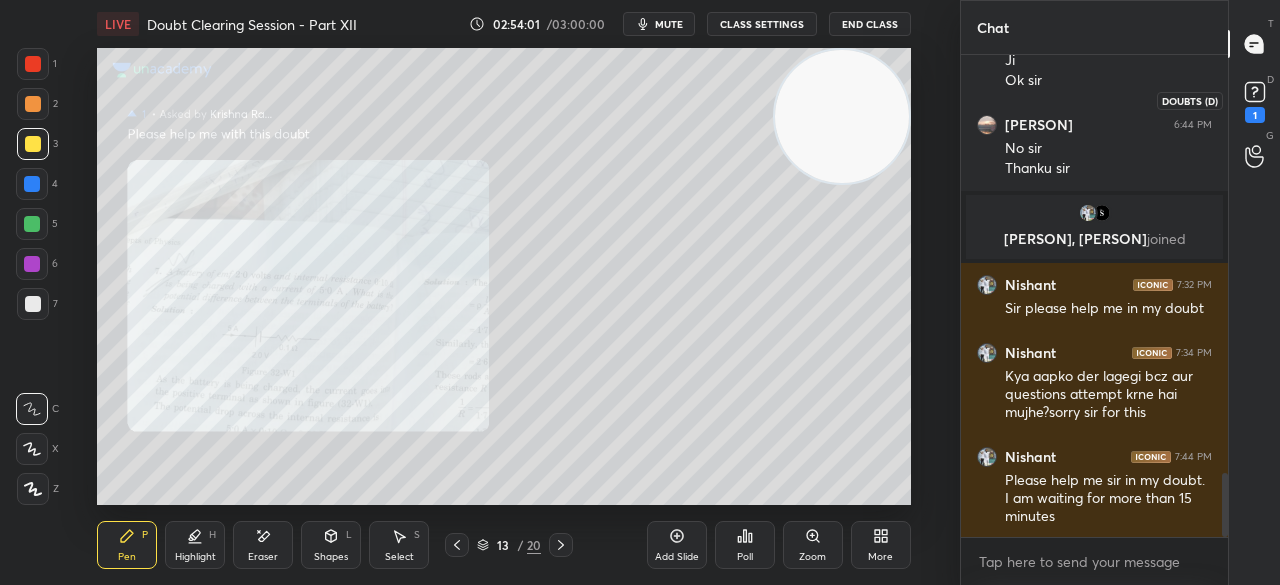 click on "1" at bounding box center (1255, 115) 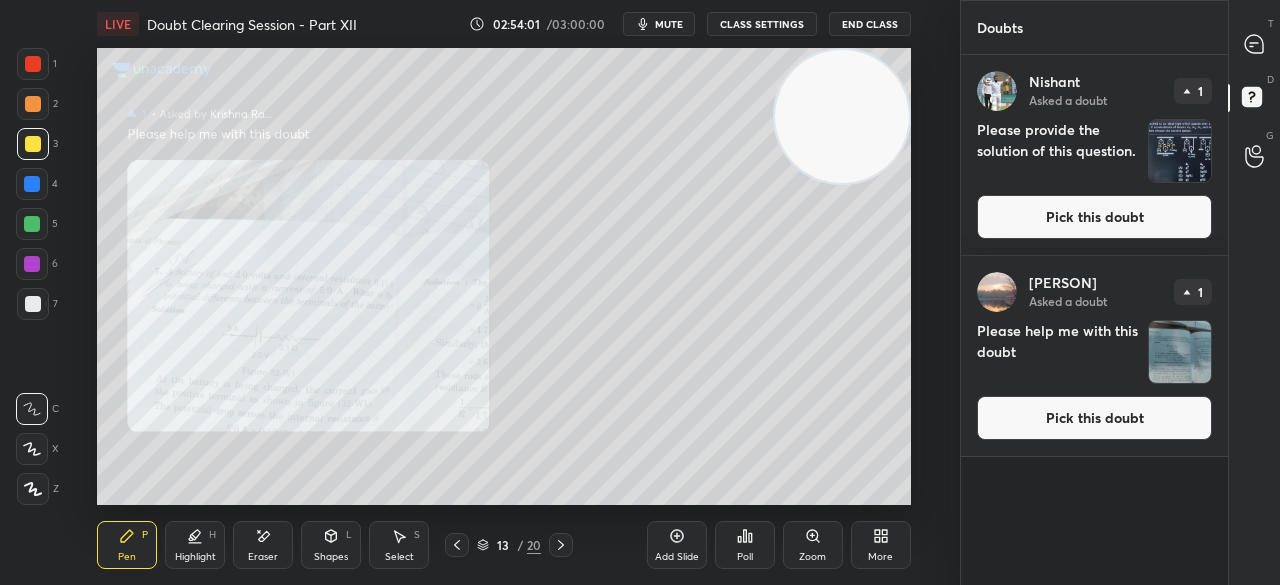click on "Pick this doubt" at bounding box center (1094, 217) 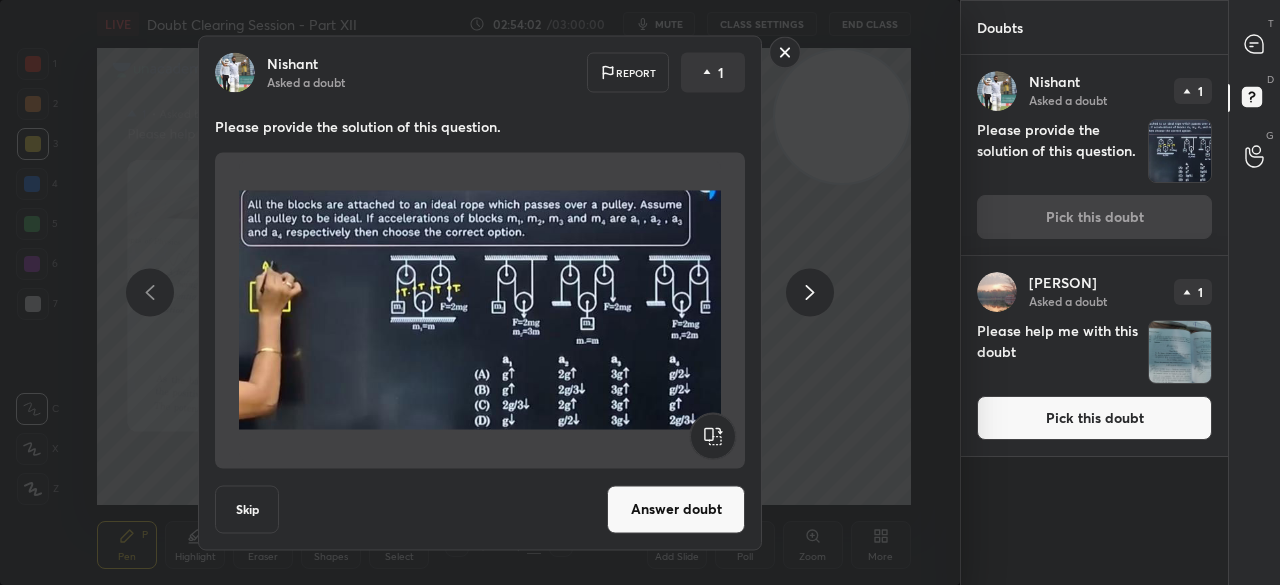 click on "Answer doubt" at bounding box center [676, 509] 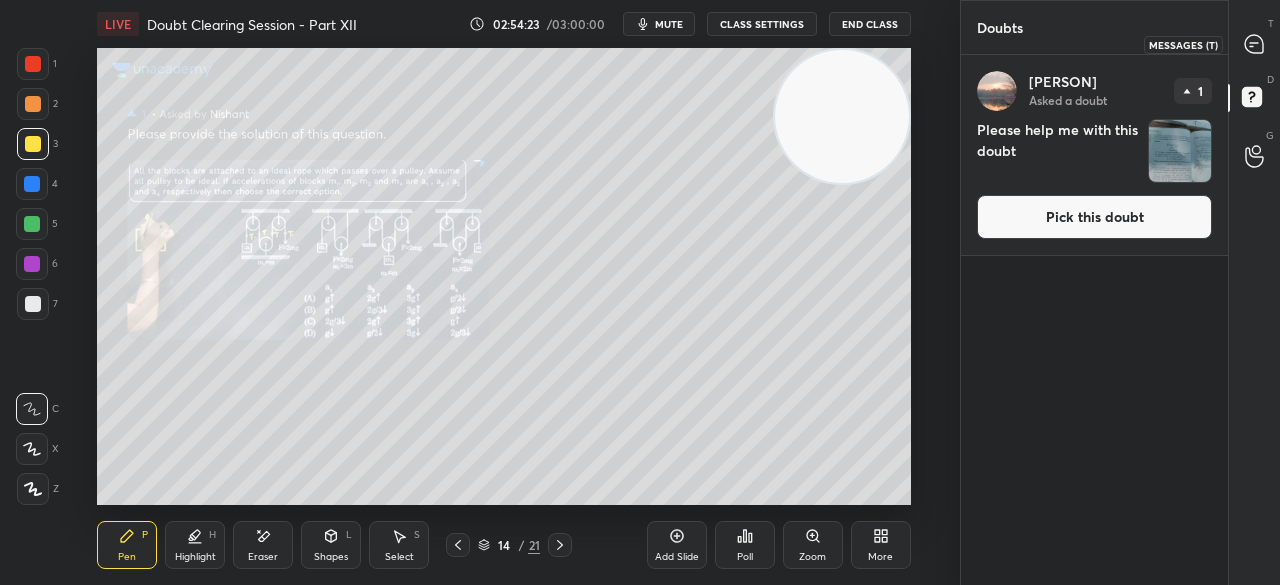 click 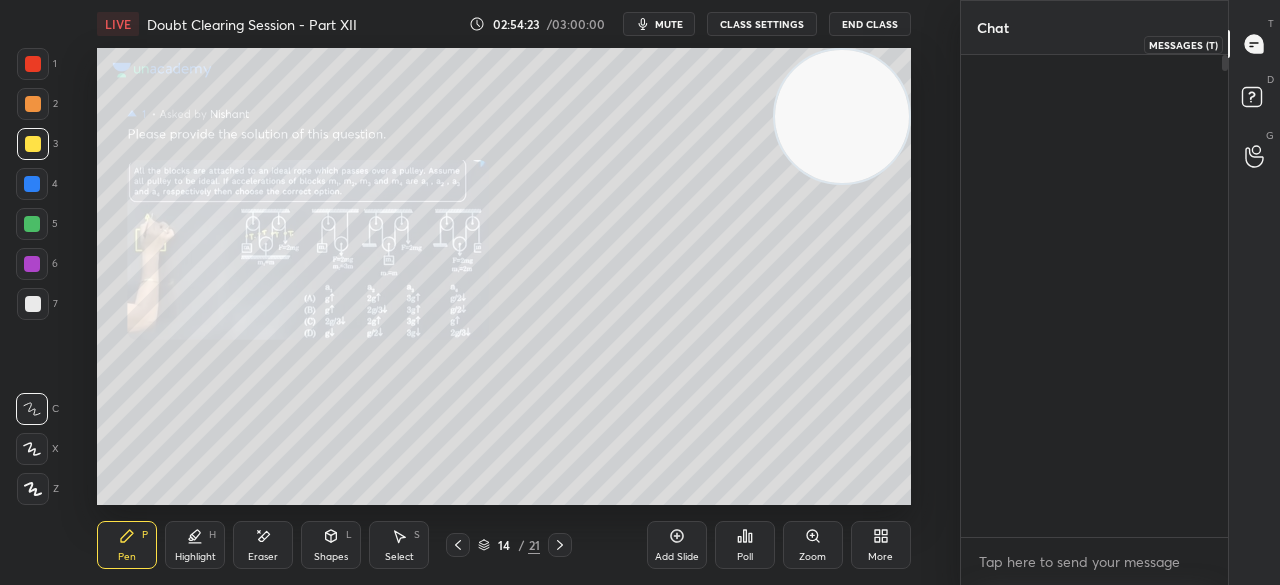 scroll, scrollTop: 3162, scrollLeft: 0, axis: vertical 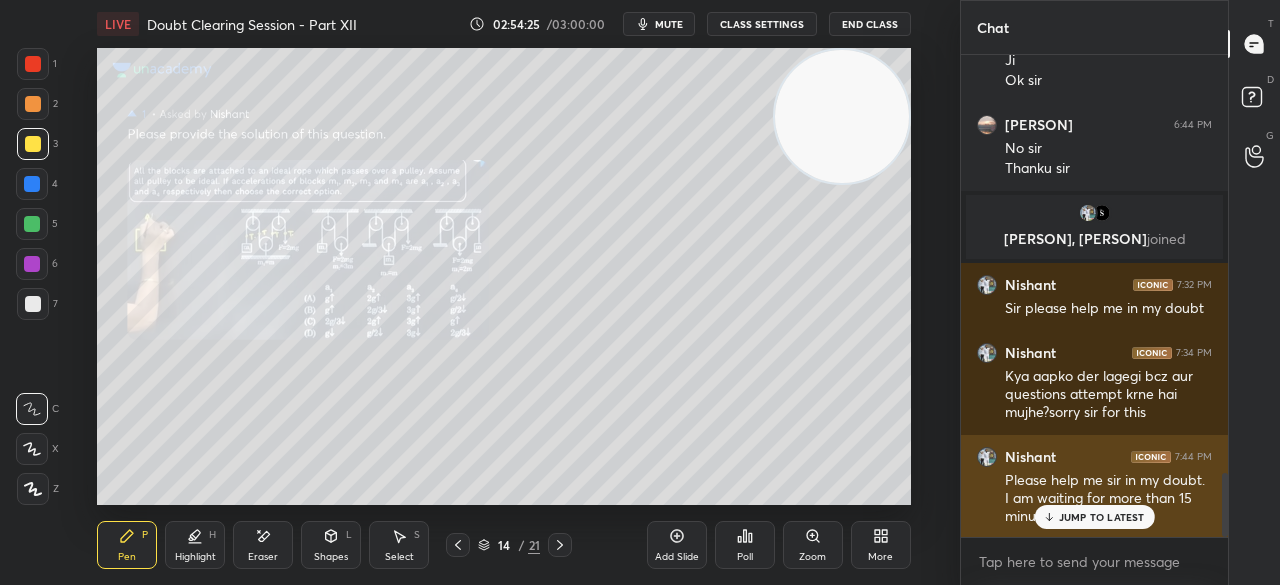 click on "JUMP TO LATEST" at bounding box center (1102, 517) 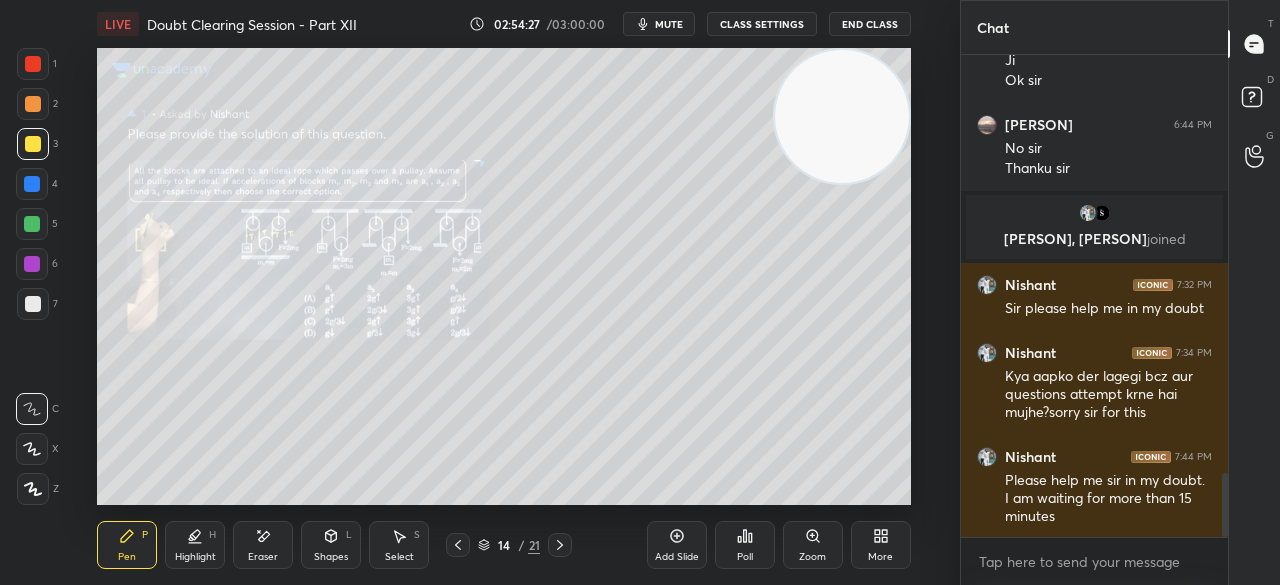 click at bounding box center (33, 64) 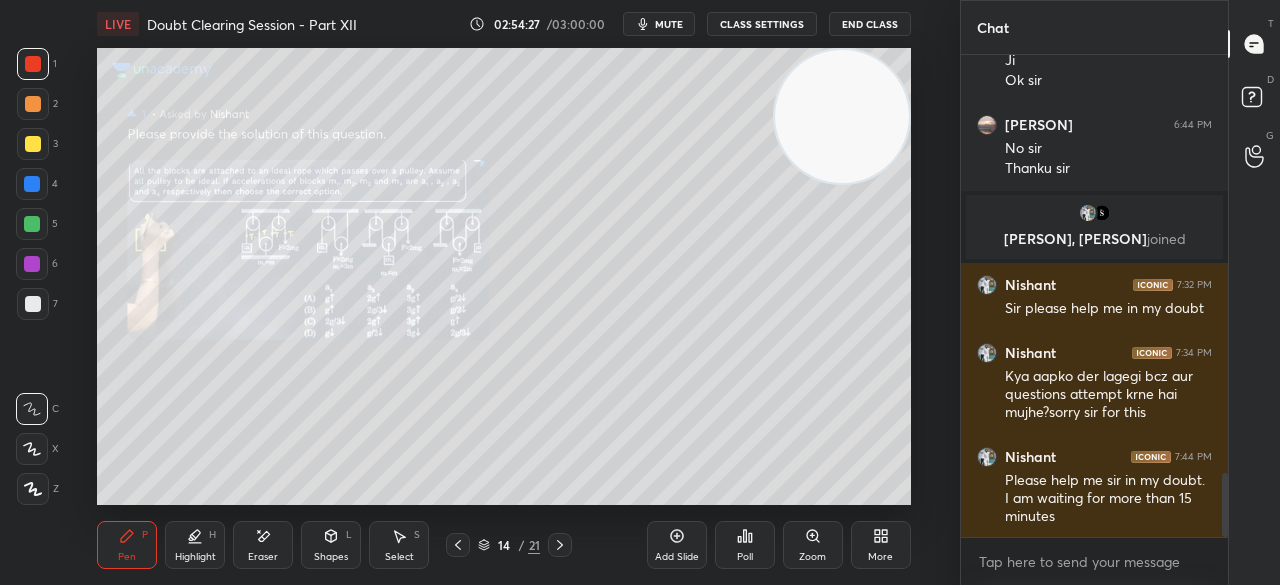 click at bounding box center (33, 64) 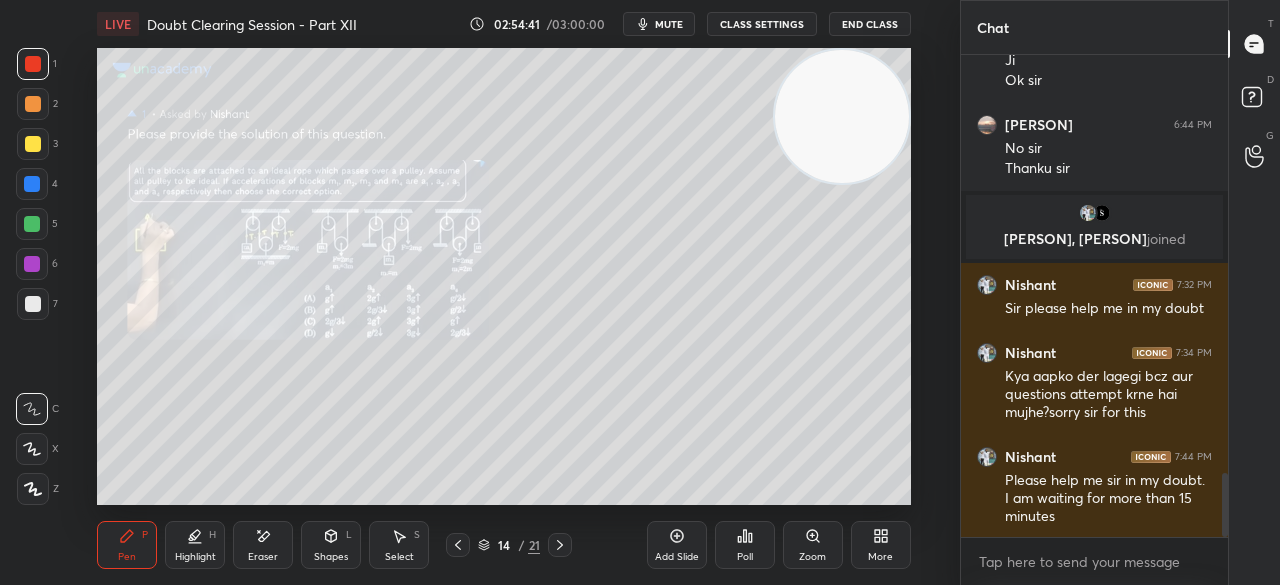 click at bounding box center [33, 144] 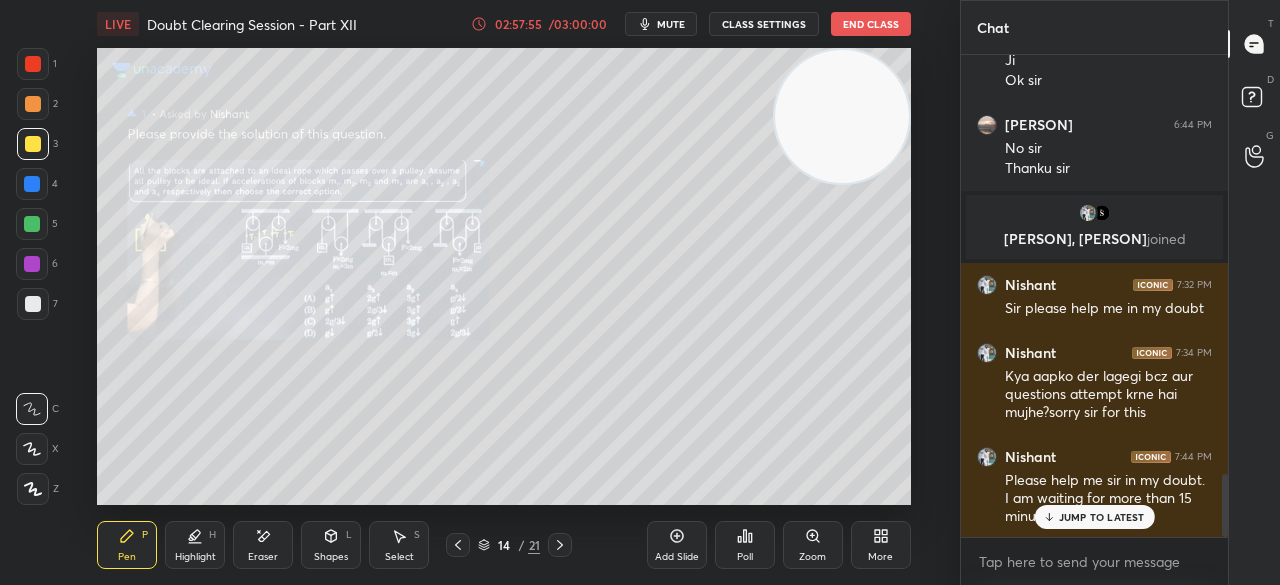 scroll, scrollTop: 3230, scrollLeft: 0, axis: vertical 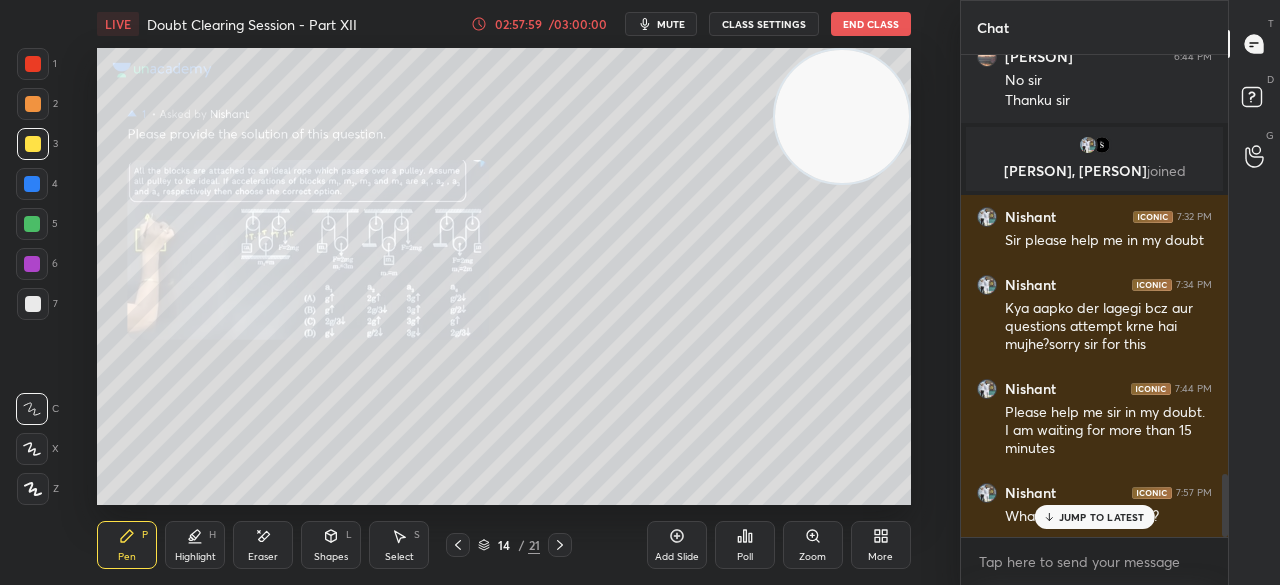 click on "JUMP TO LATEST" at bounding box center [1102, 517] 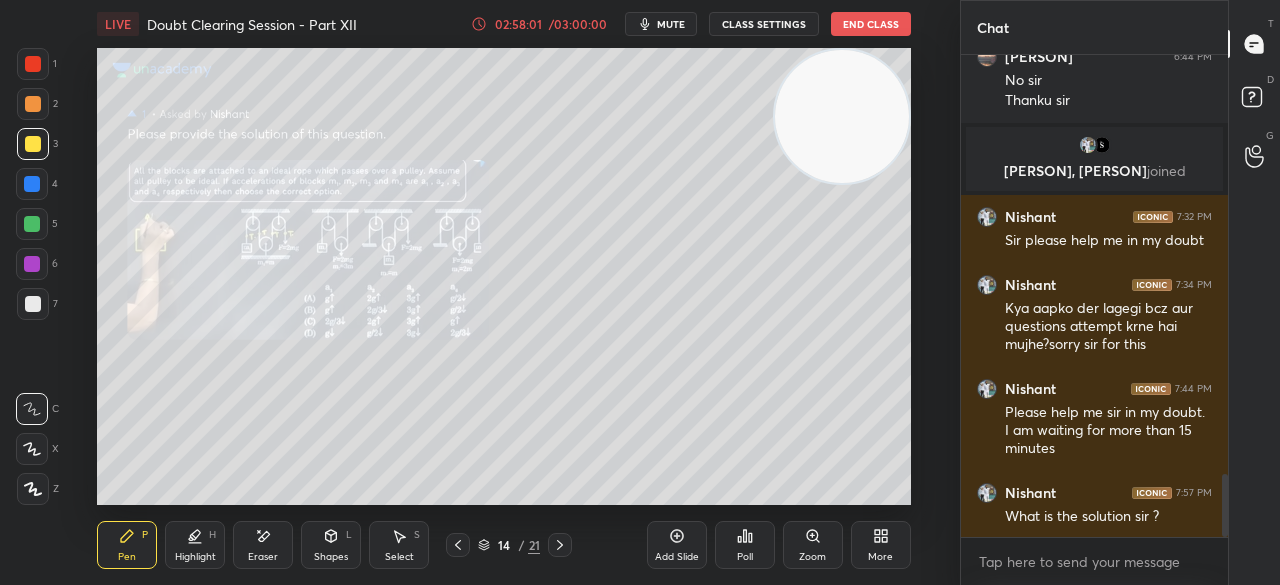 click at bounding box center [33, 64] 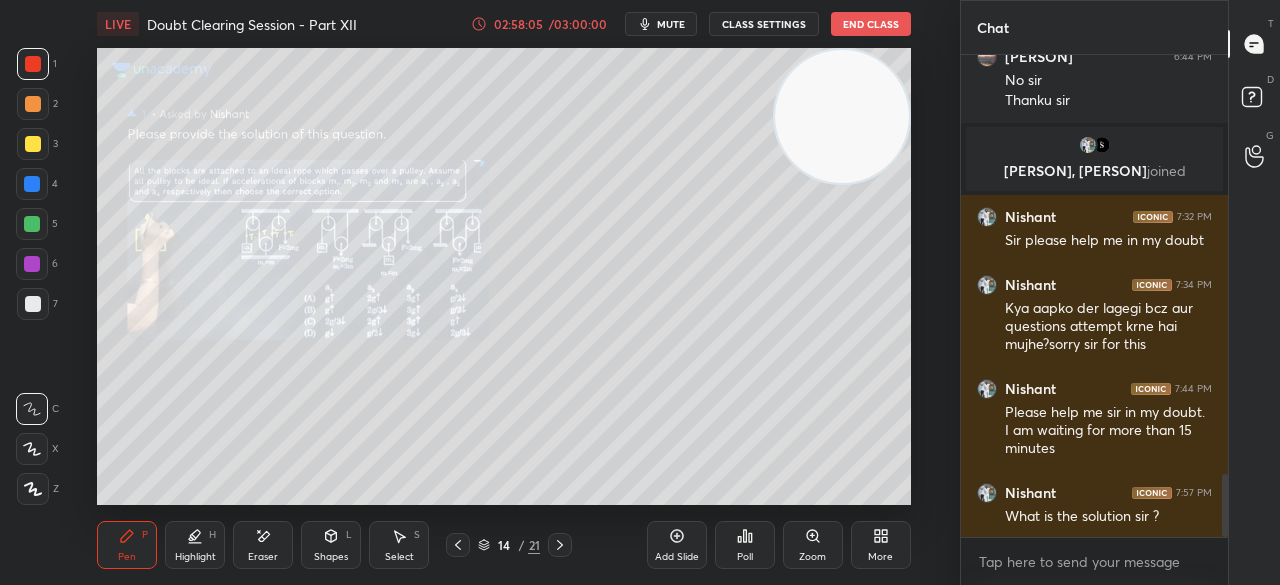 scroll, scrollTop: 3298, scrollLeft: 0, axis: vertical 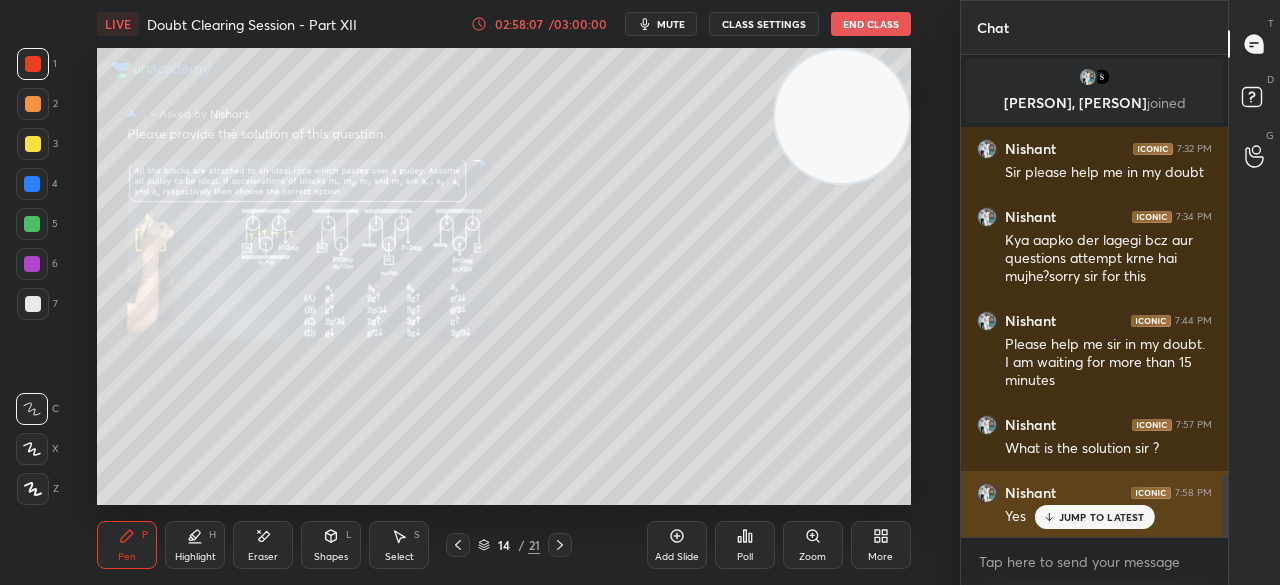 click on "JUMP TO LATEST" at bounding box center [1102, 517] 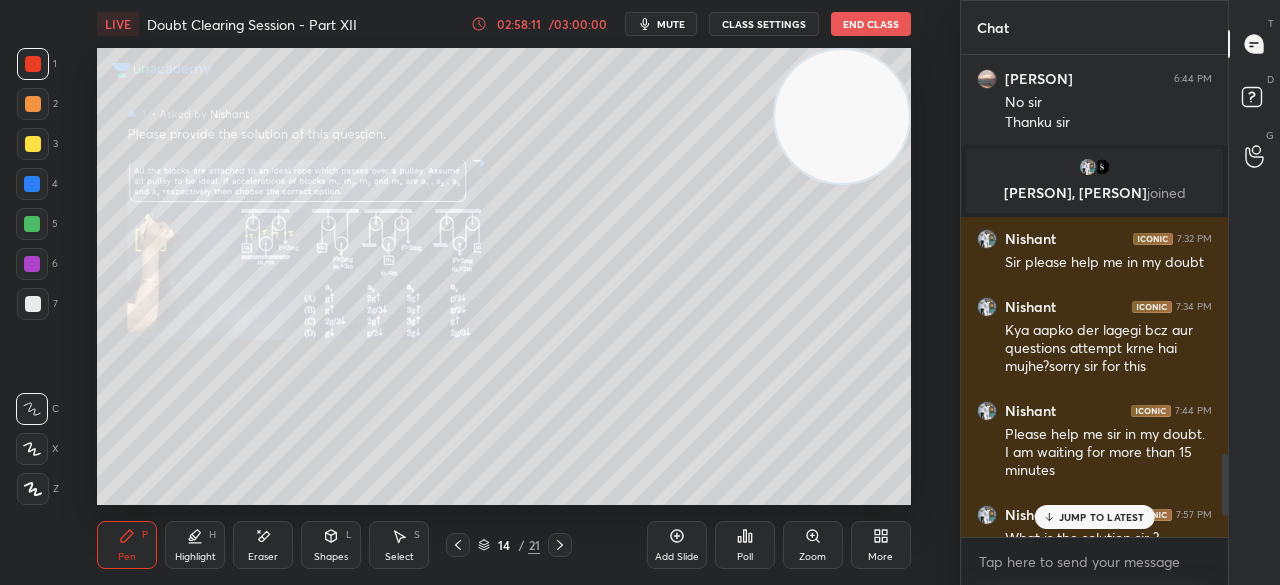 scroll, scrollTop: 3298, scrollLeft: 0, axis: vertical 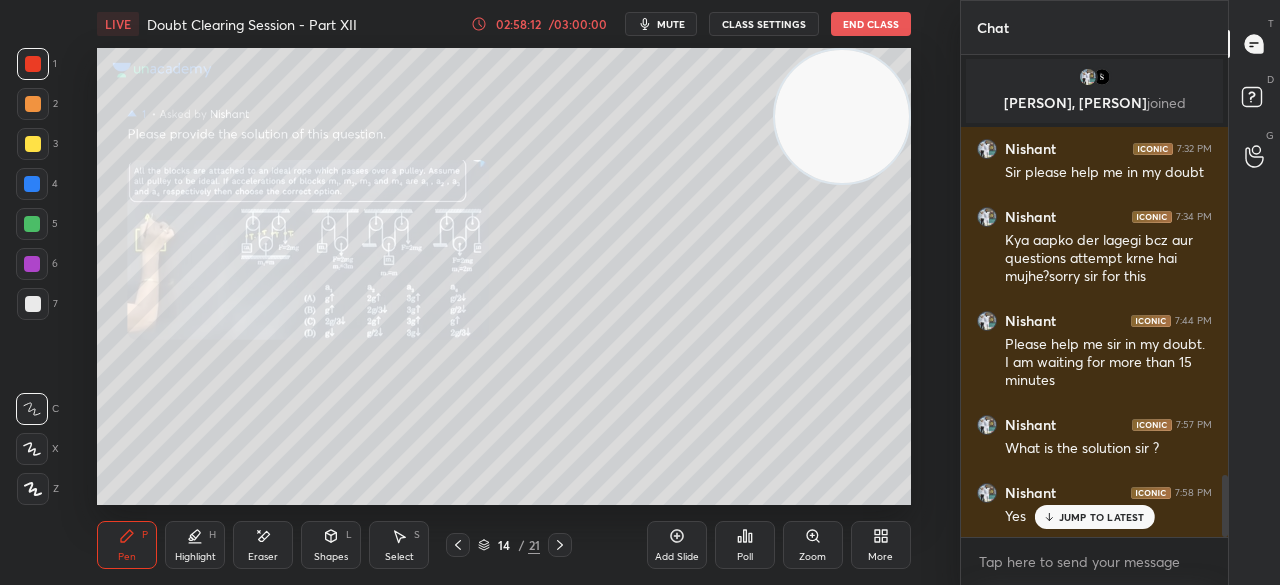click on "Zoom" at bounding box center [813, 545] 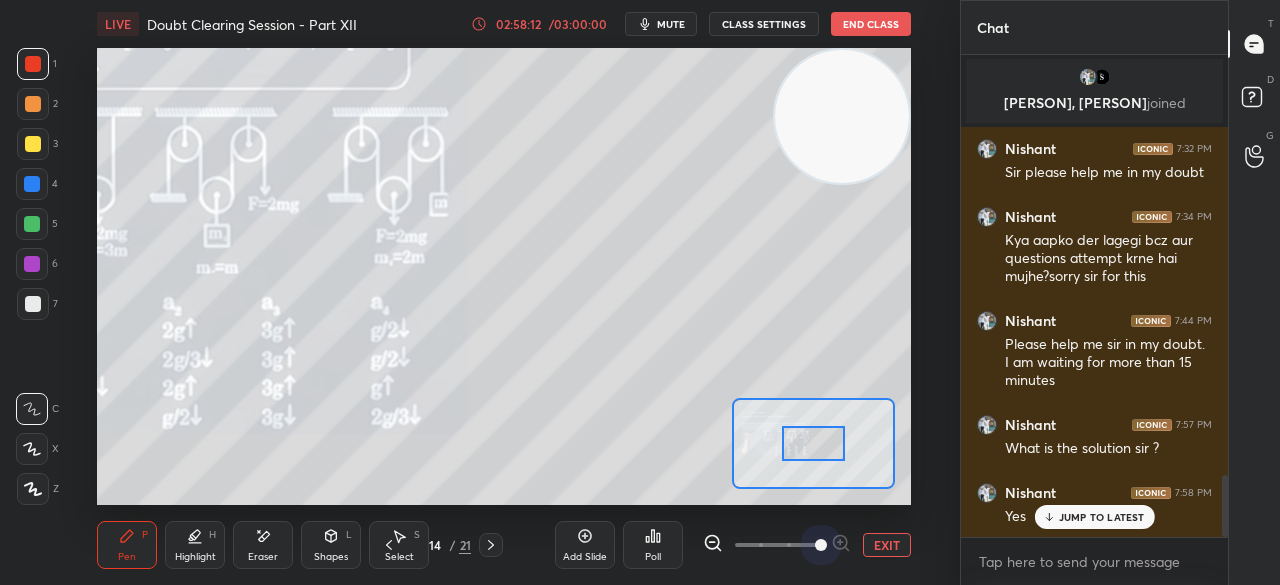 click at bounding box center [821, 545] 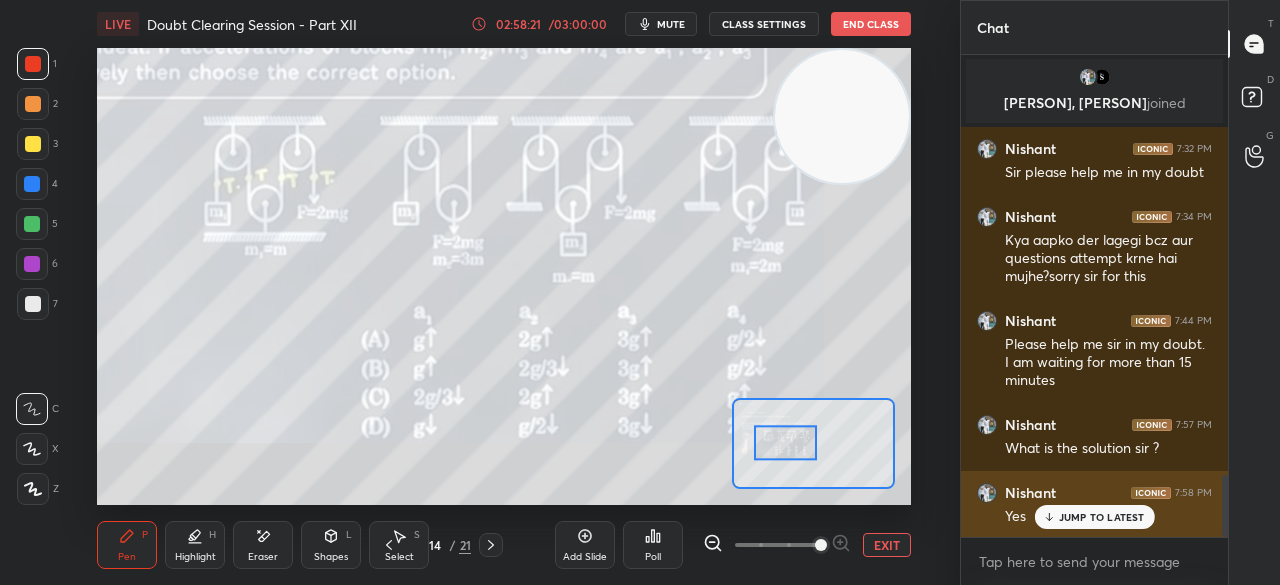 click on "JUMP TO LATEST" at bounding box center (1094, 517) 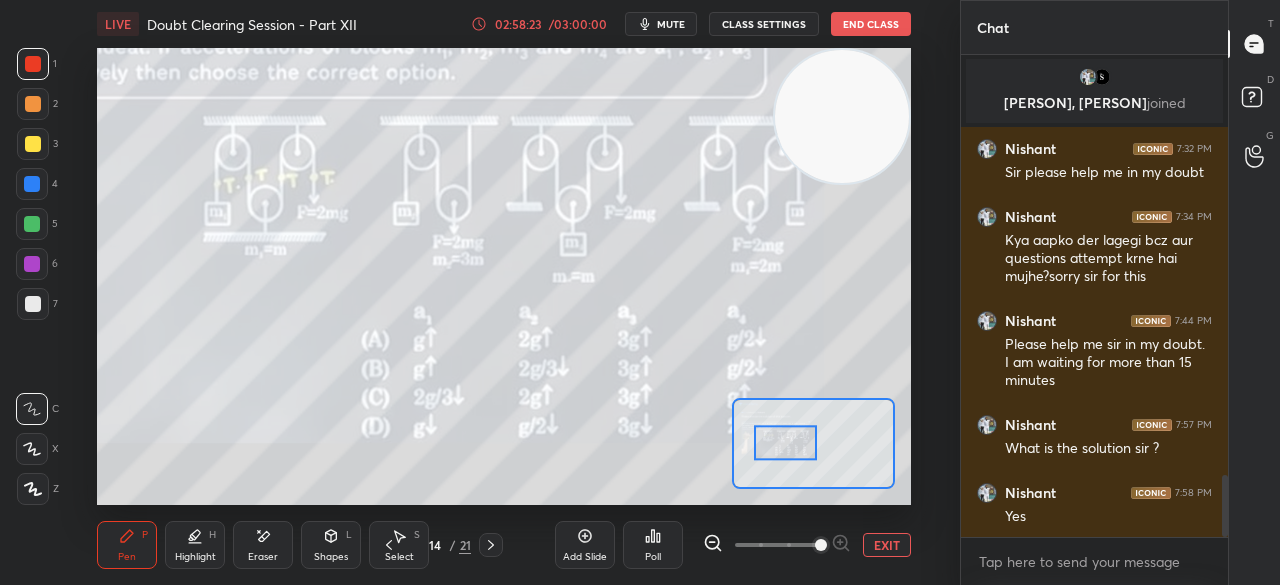 click at bounding box center [33, 64] 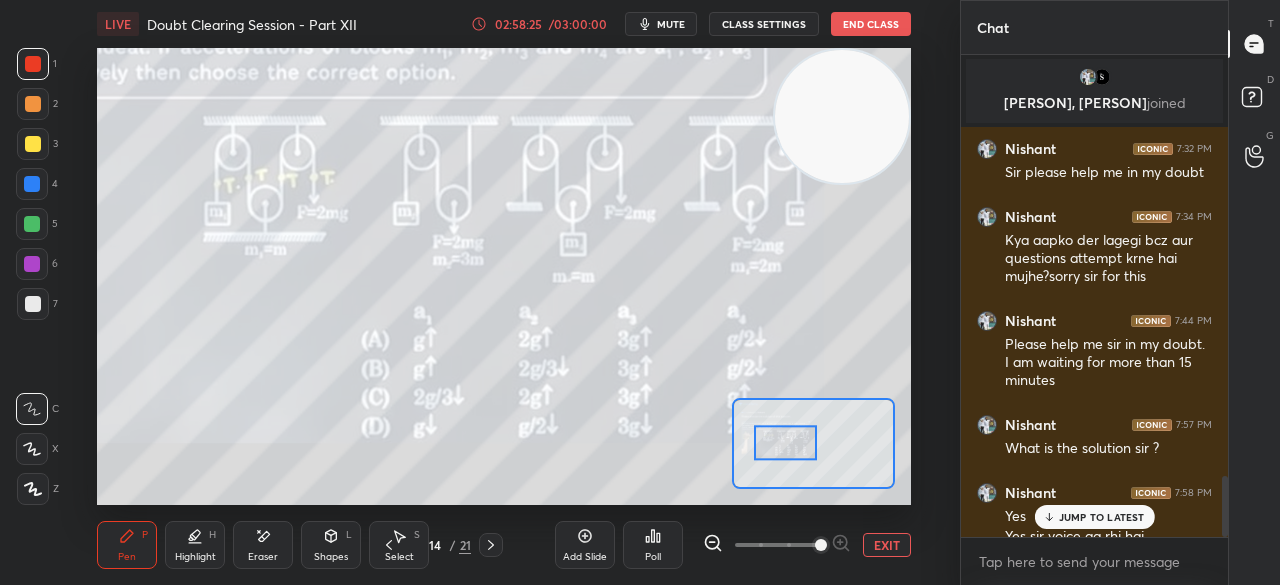 scroll, scrollTop: 3318, scrollLeft: 0, axis: vertical 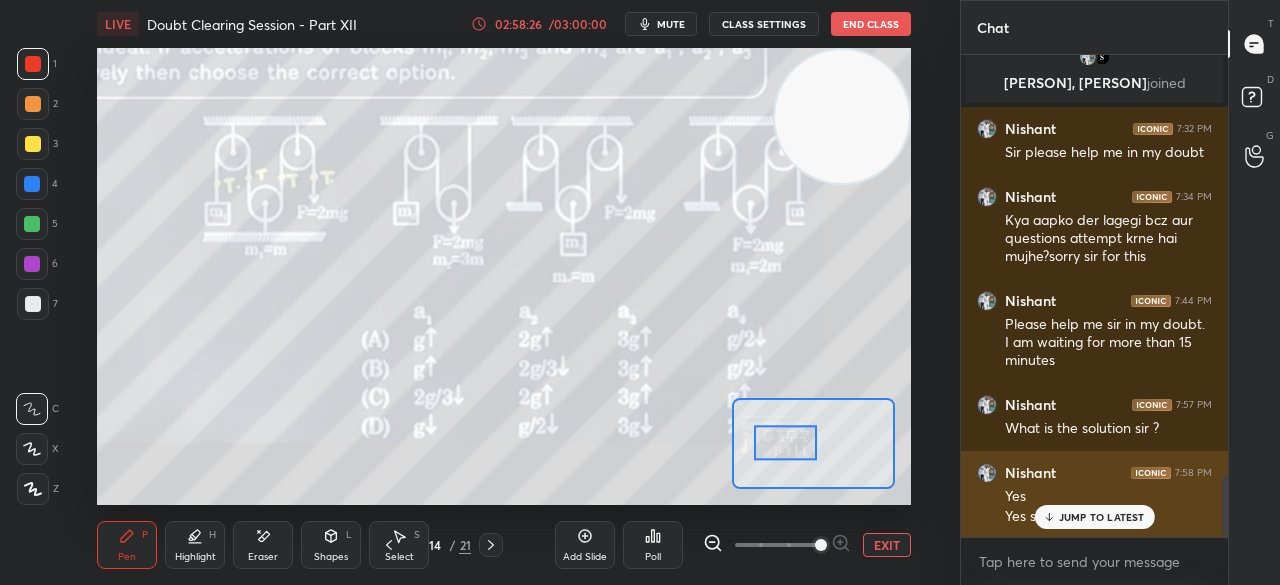 click on "JUMP TO LATEST" at bounding box center (1102, 517) 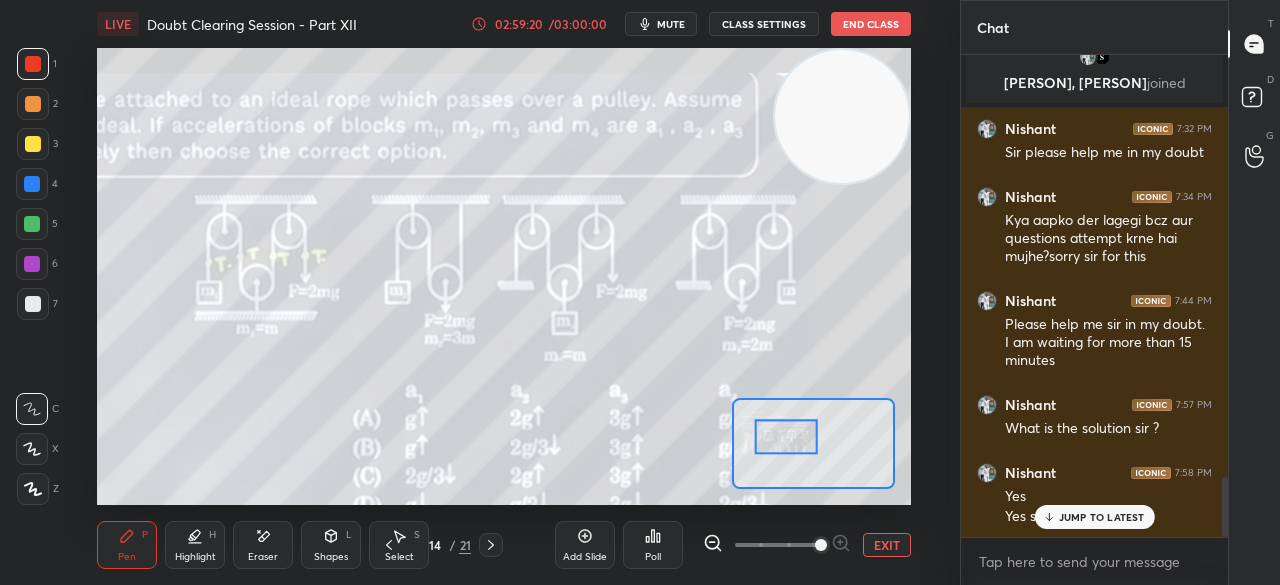 scroll, scrollTop: 3404, scrollLeft: 0, axis: vertical 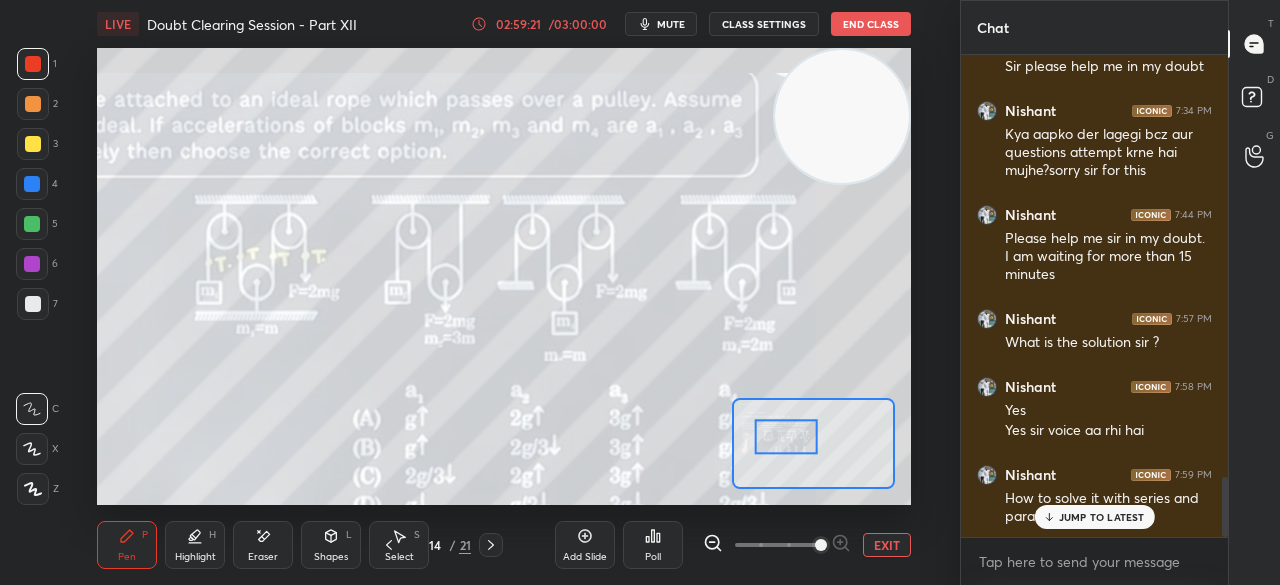 click on "JUMP TO LATEST" at bounding box center [1102, 517] 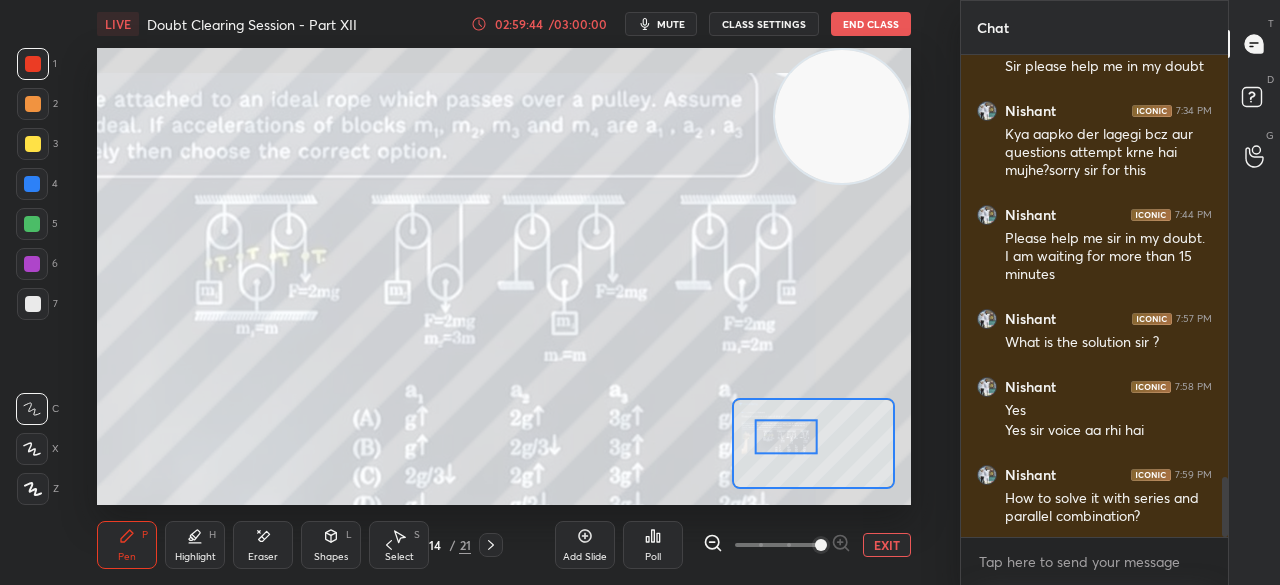 click on "EXIT" at bounding box center [887, 545] 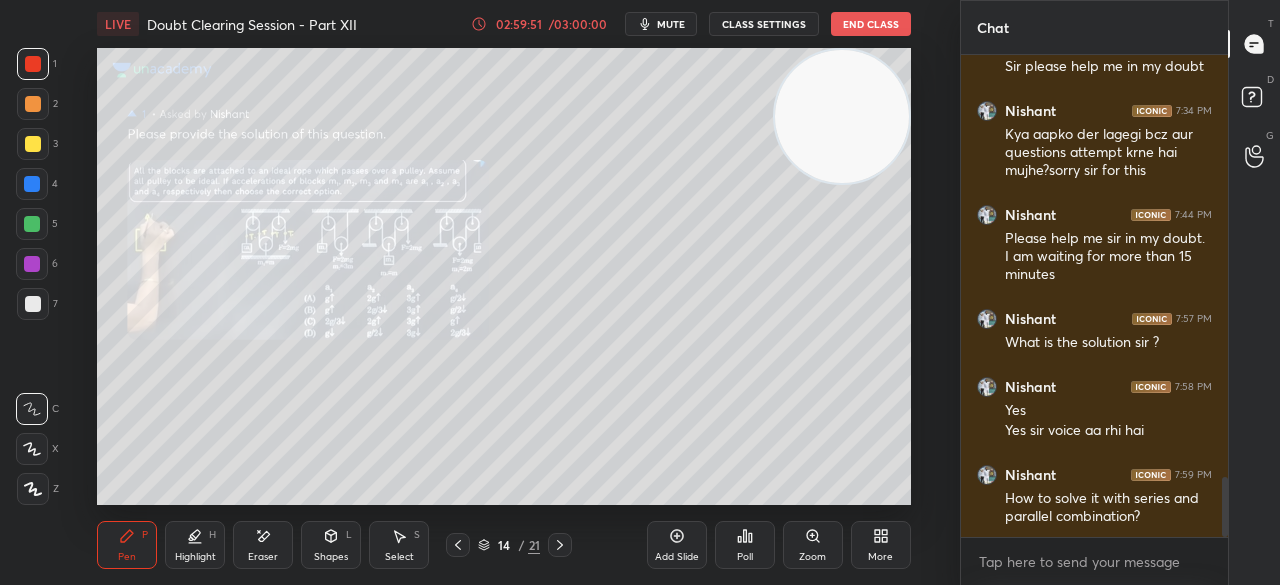 click at bounding box center [33, 144] 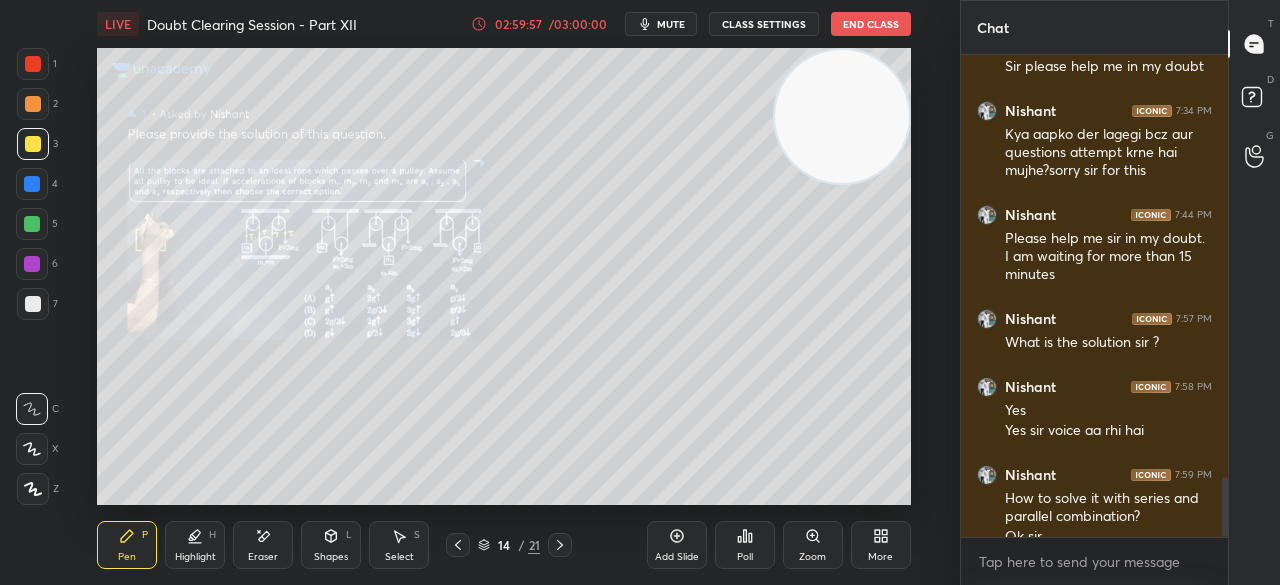 scroll, scrollTop: 3424, scrollLeft: 0, axis: vertical 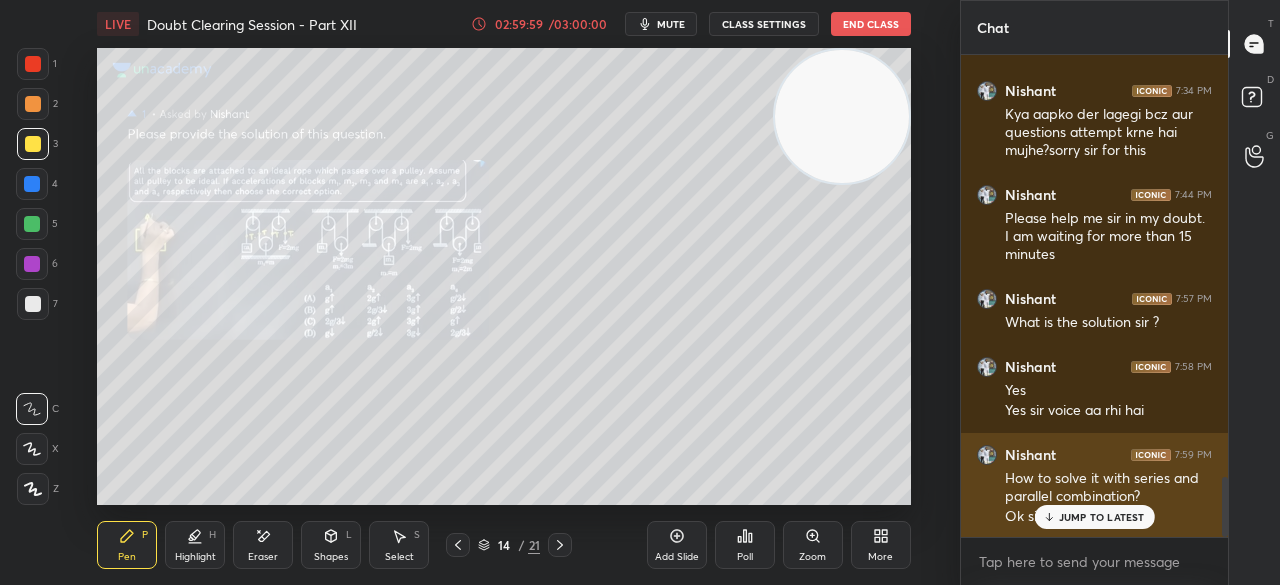 click on "JUMP TO LATEST" at bounding box center (1102, 517) 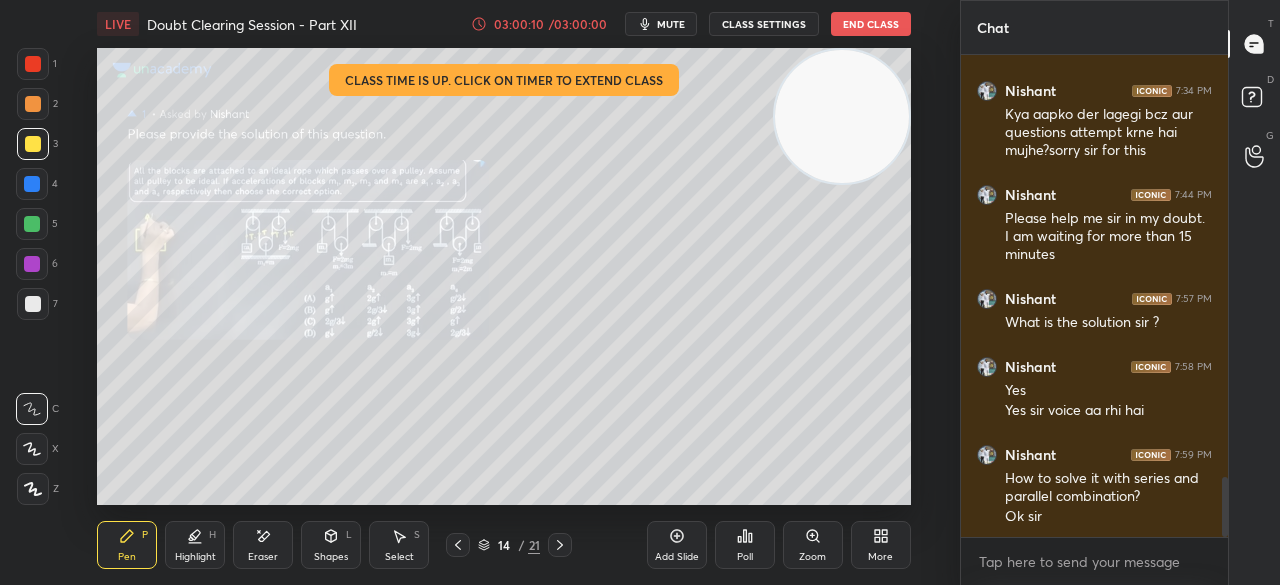 click on "Zoom" at bounding box center (813, 545) 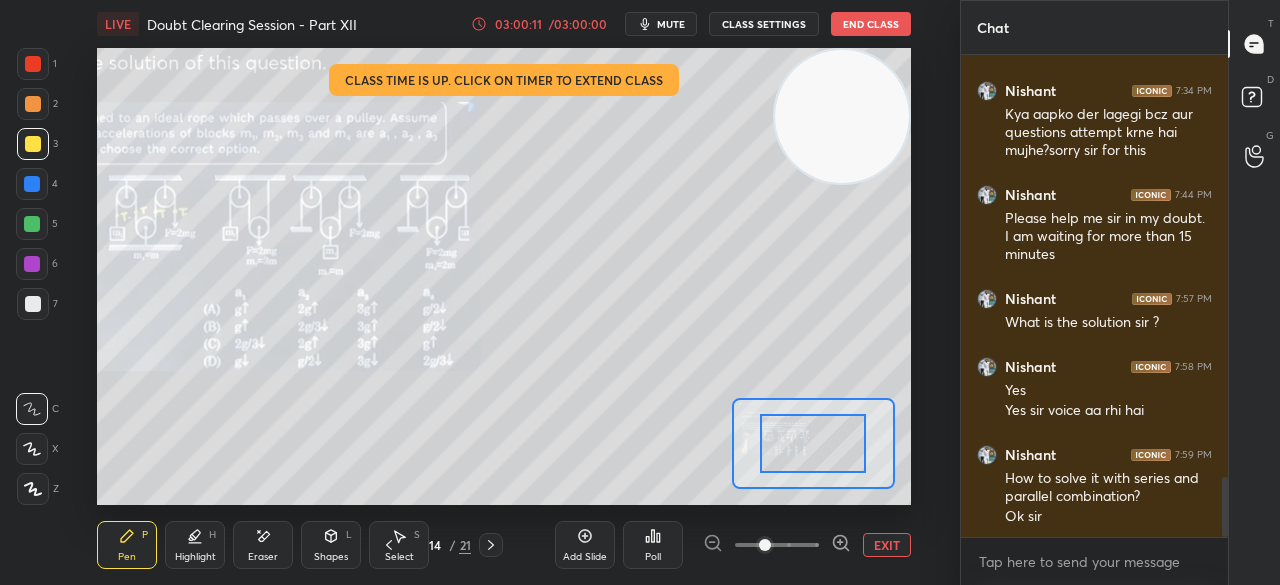 click on "EXIT" at bounding box center (887, 545) 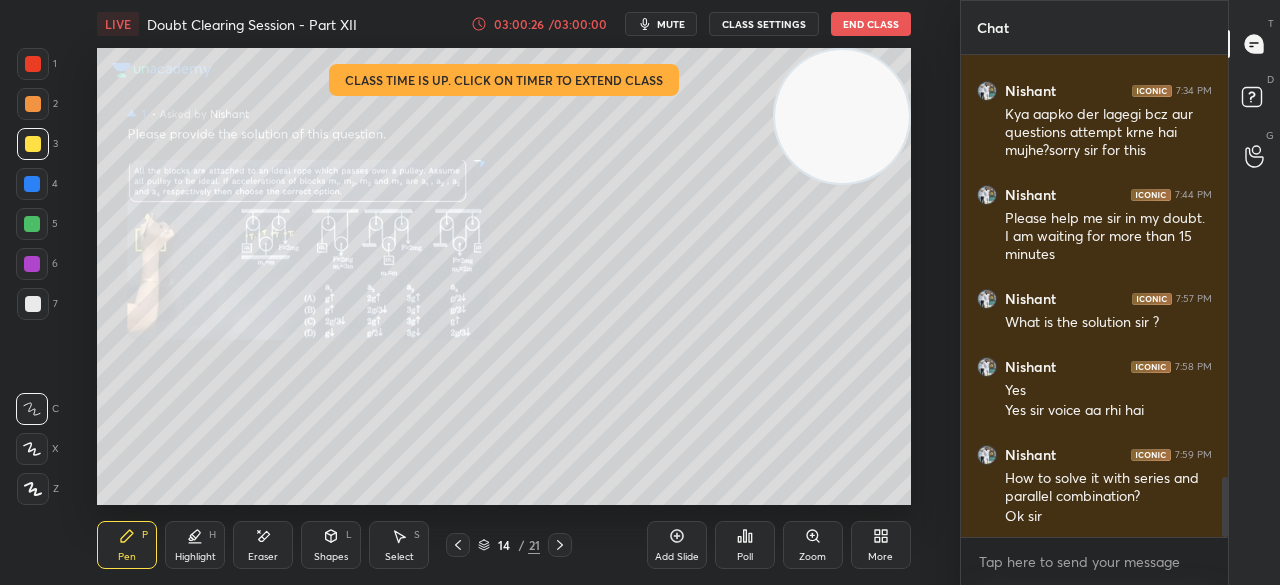 click at bounding box center (33, 64) 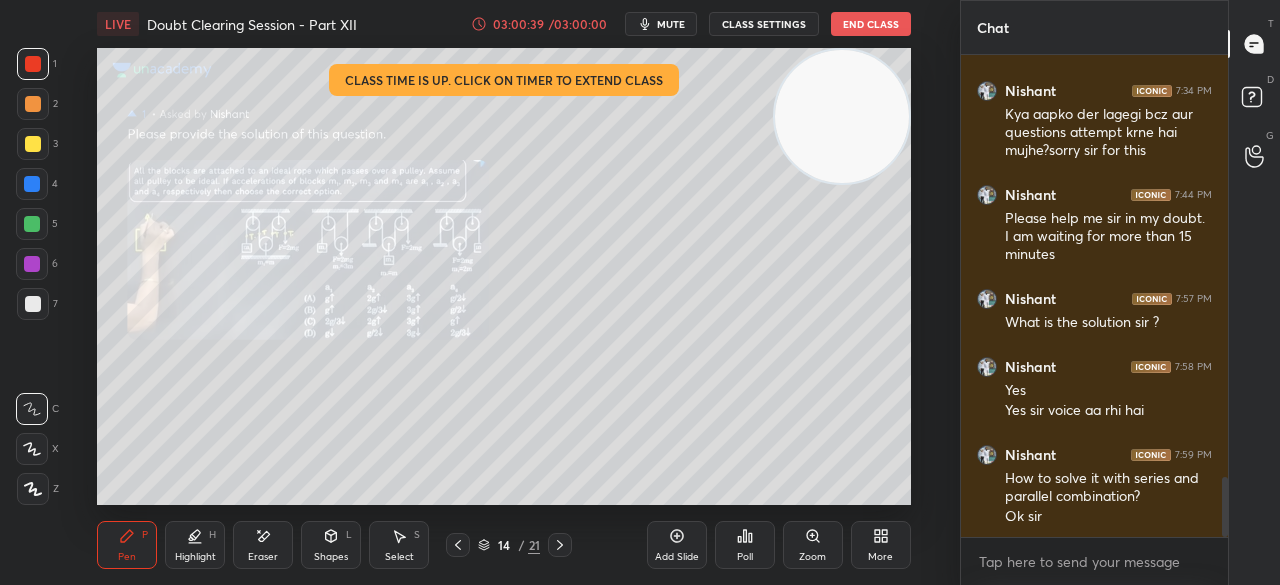 click on "Shapes L" at bounding box center (331, 545) 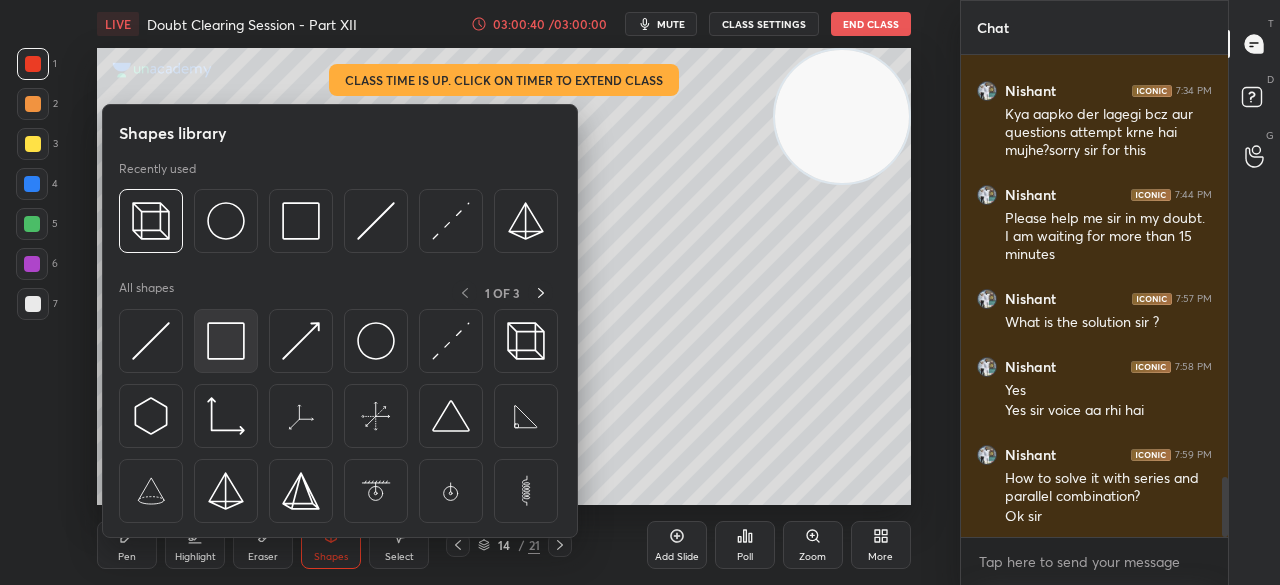 click at bounding box center (226, 341) 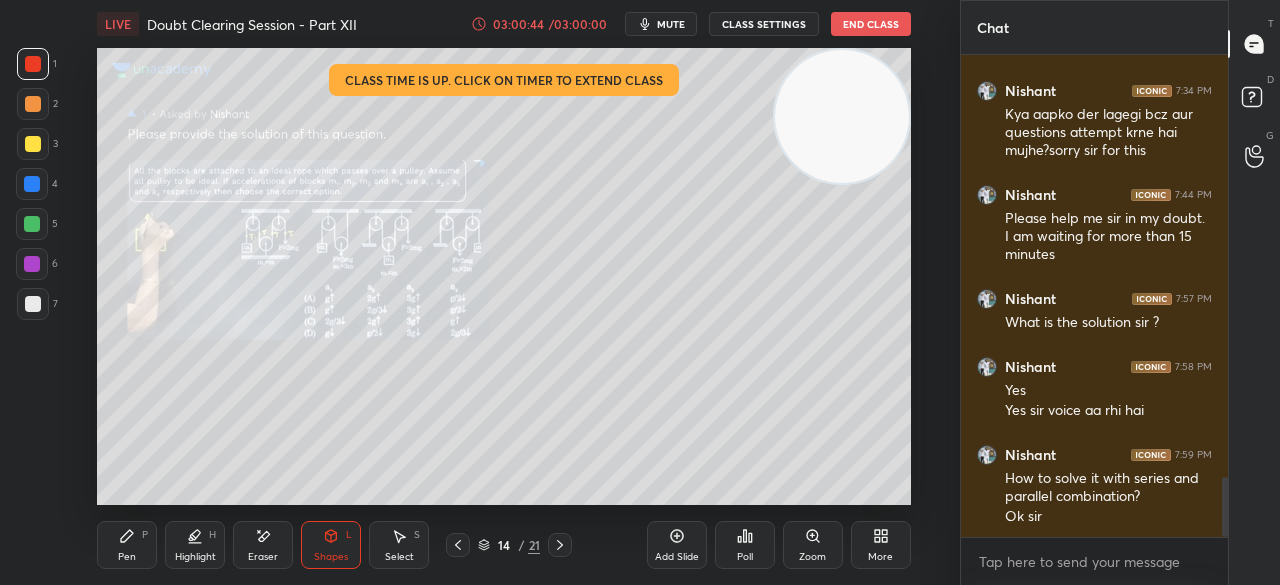 click on "Zoom" at bounding box center [812, 557] 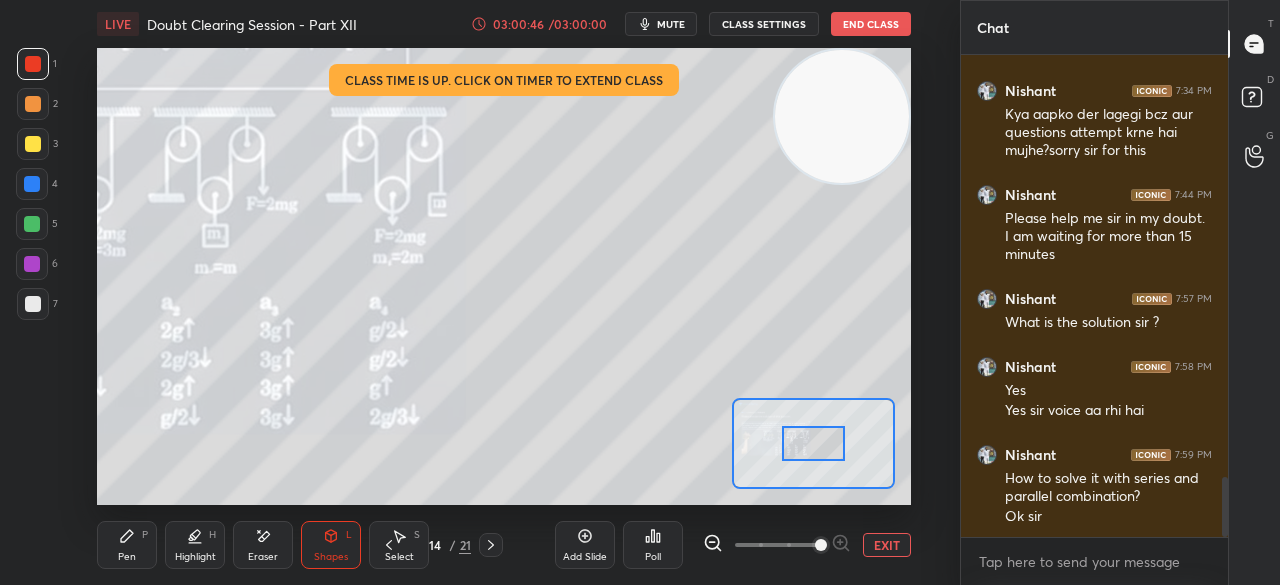click 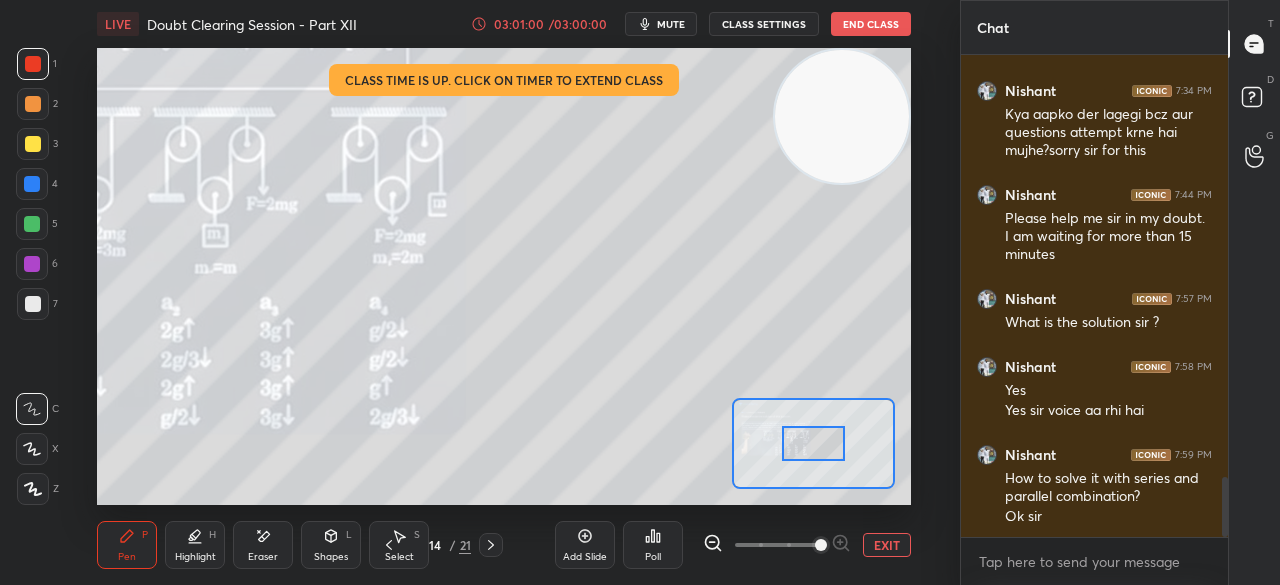 click on "EXIT" at bounding box center [887, 545] 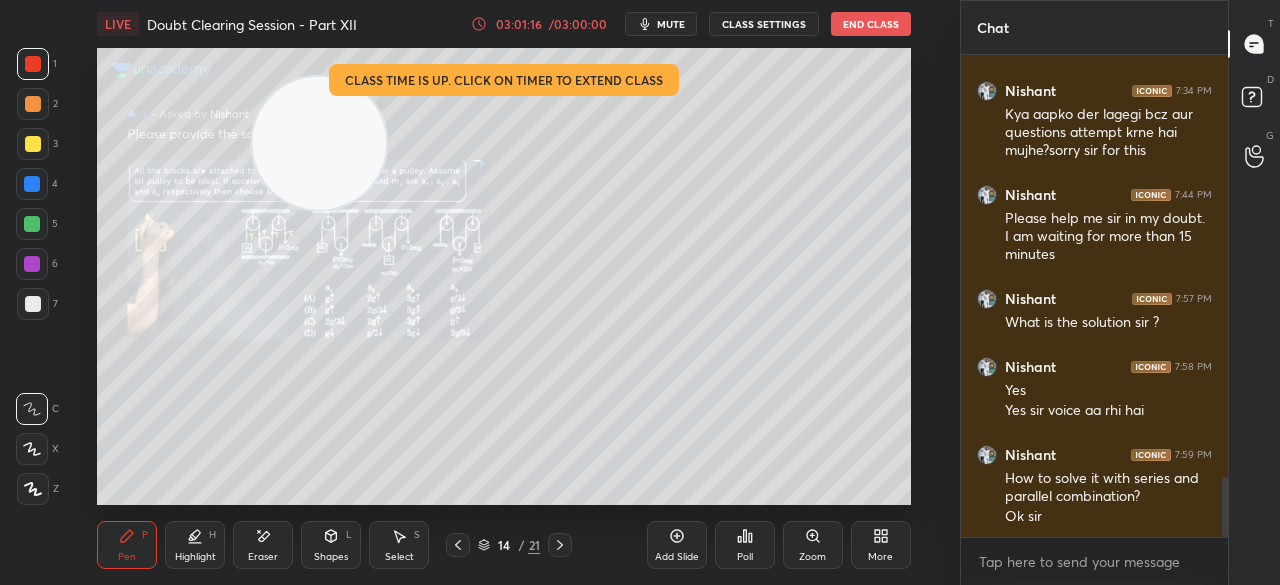click at bounding box center [33, 144] 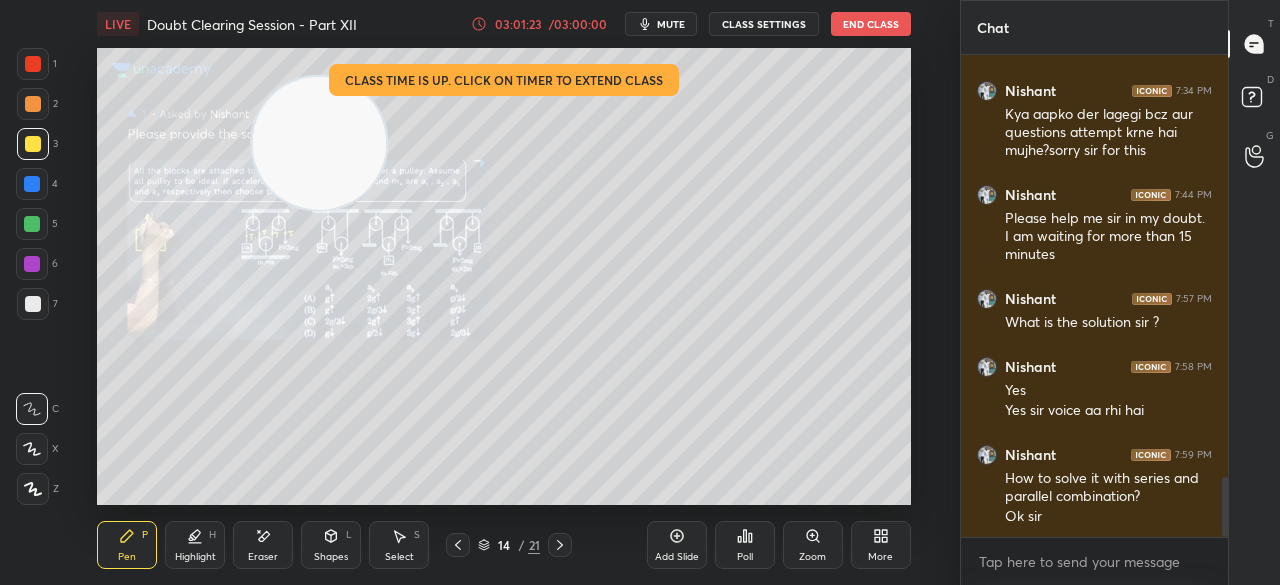 click on "Zoom" at bounding box center [813, 545] 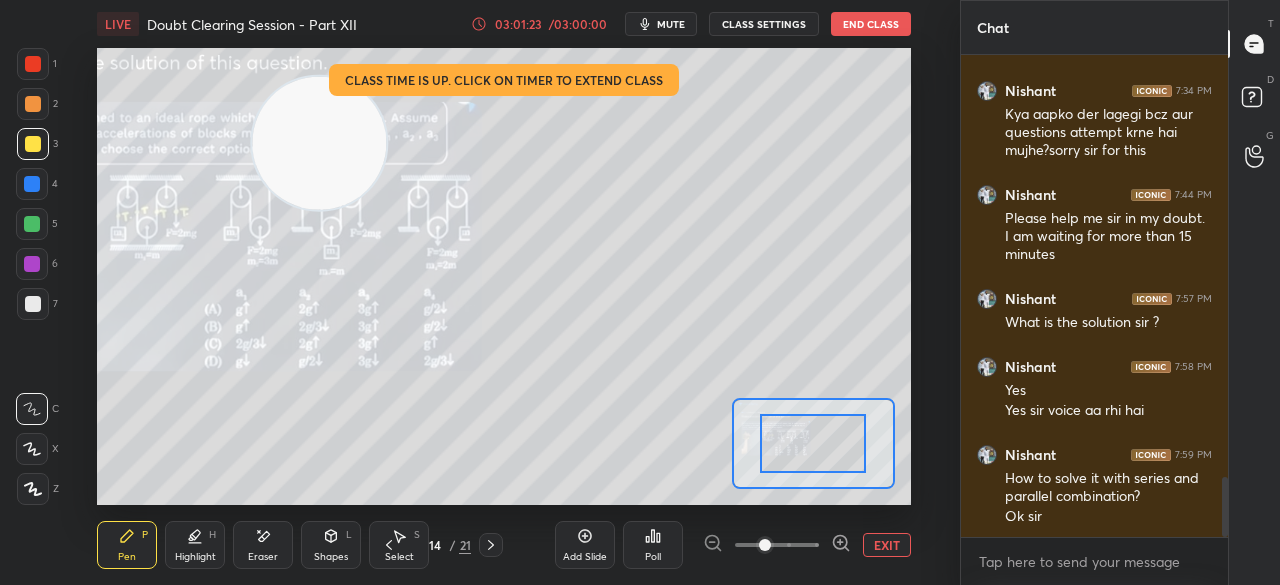 click at bounding box center (765, 545) 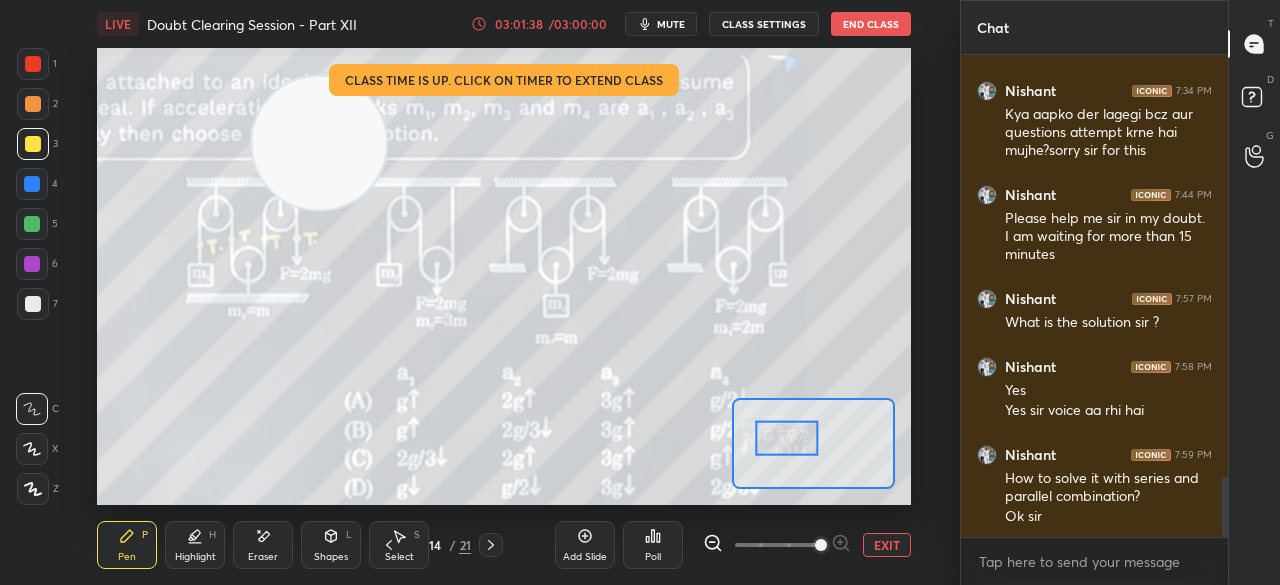 click on "EXIT" at bounding box center [887, 545] 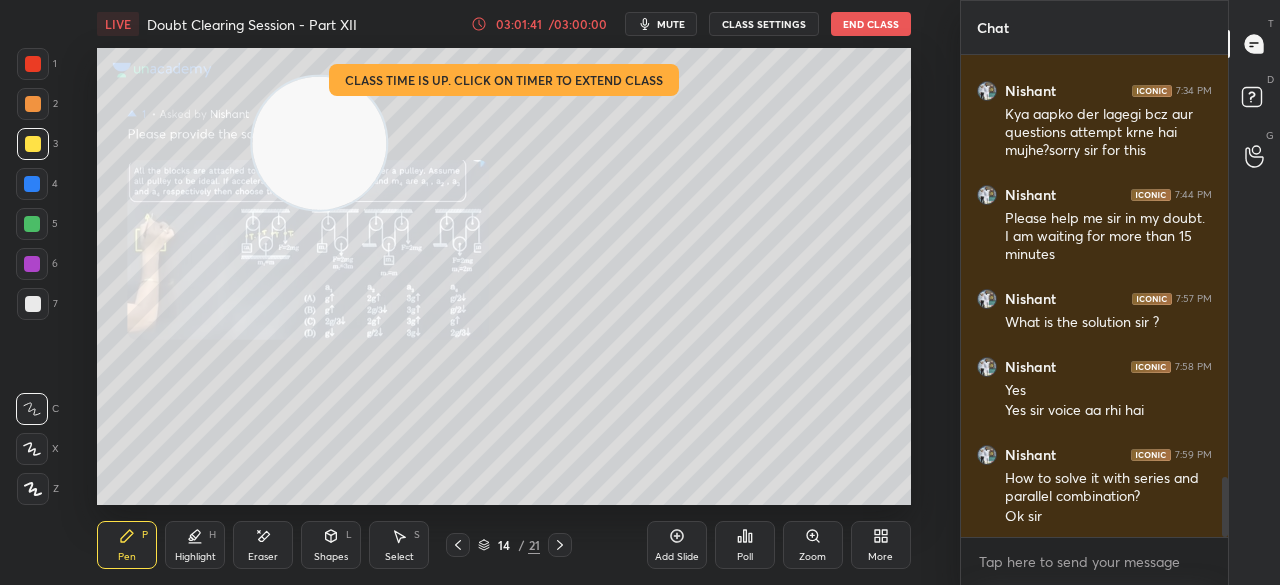 click on "Zoom" at bounding box center [813, 545] 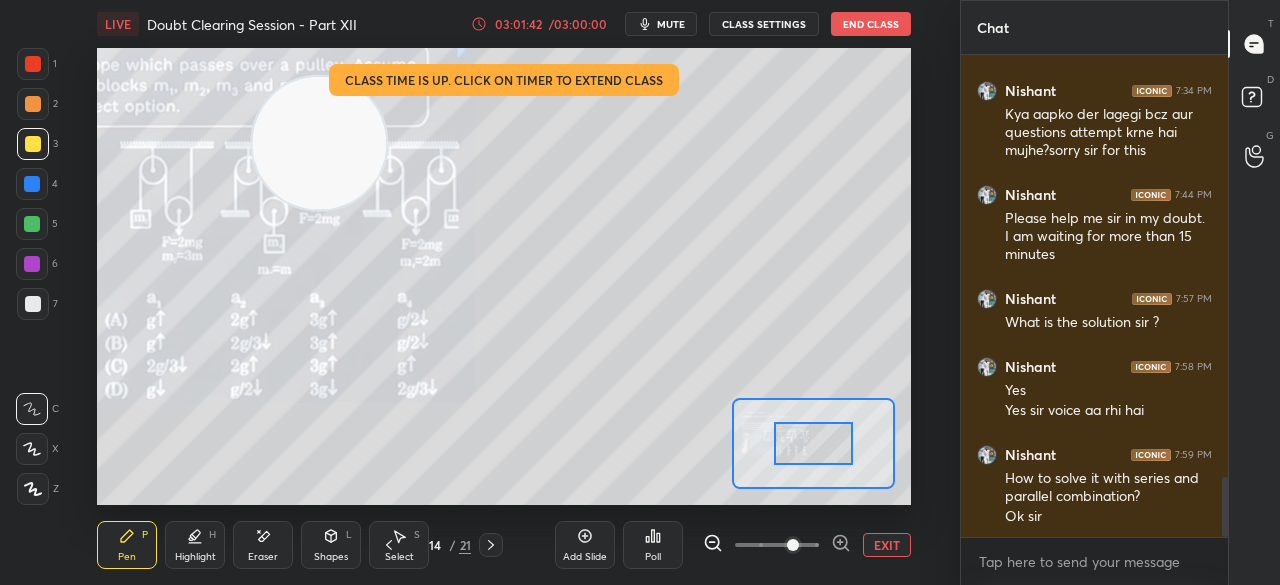 click at bounding box center (813, 444) 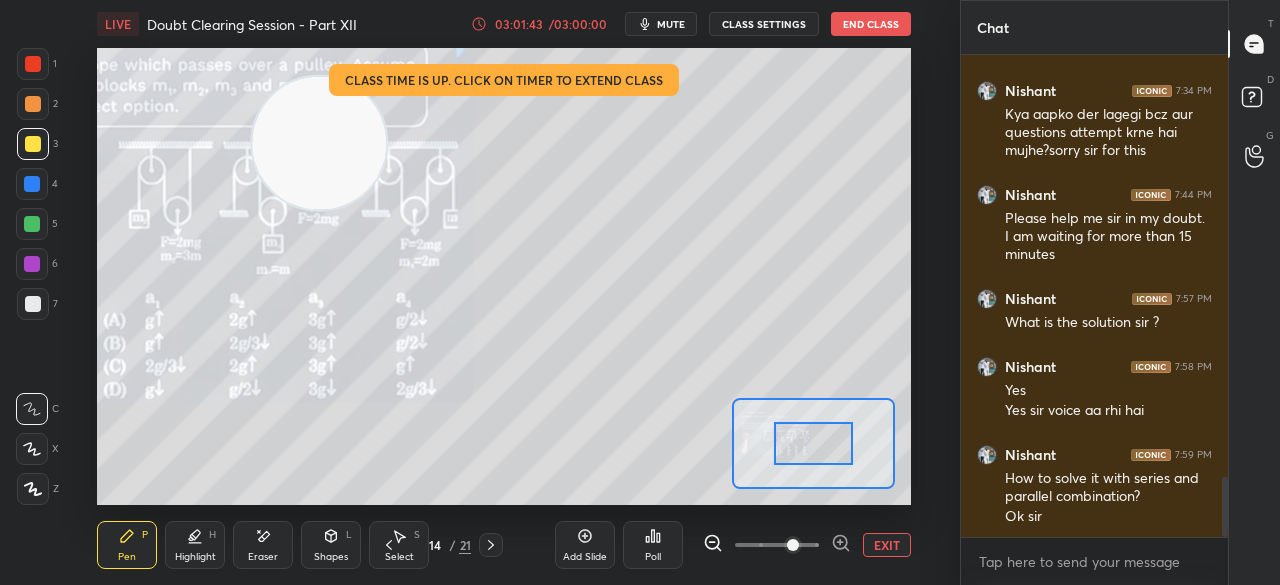 click on "EXIT" at bounding box center (887, 545) 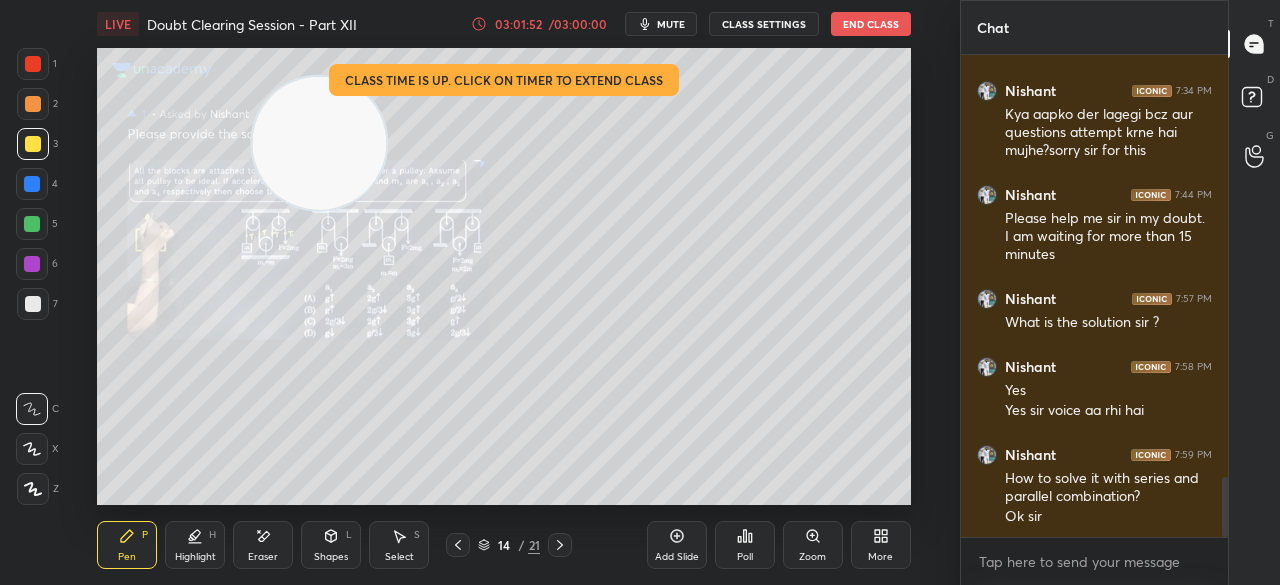 click on "Shapes" at bounding box center (331, 557) 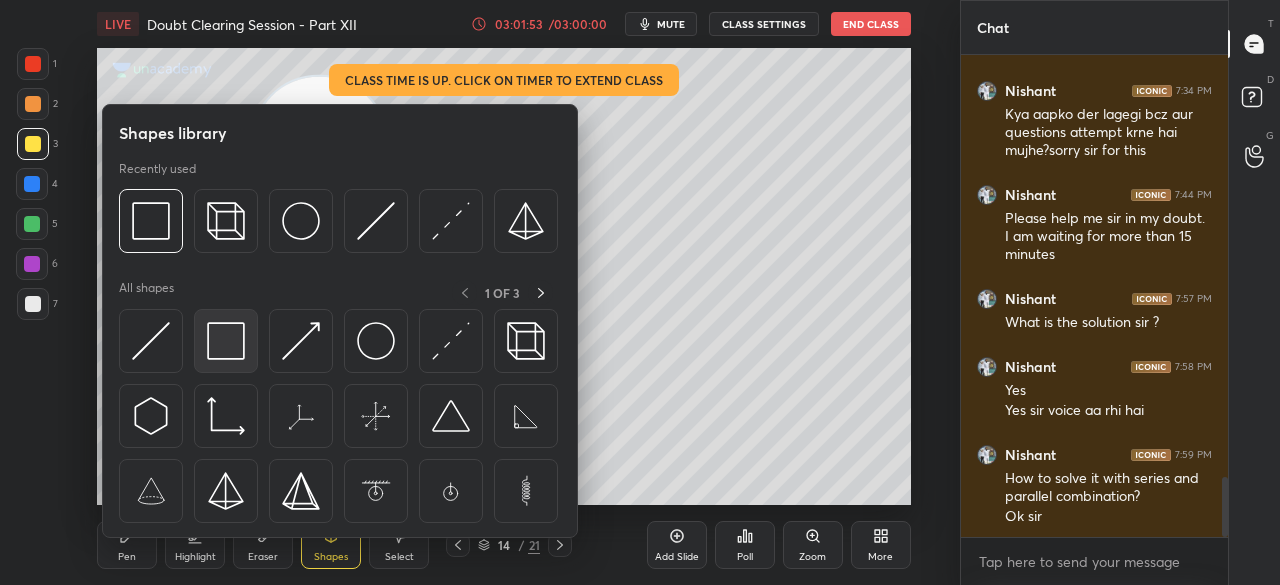 click at bounding box center (226, 341) 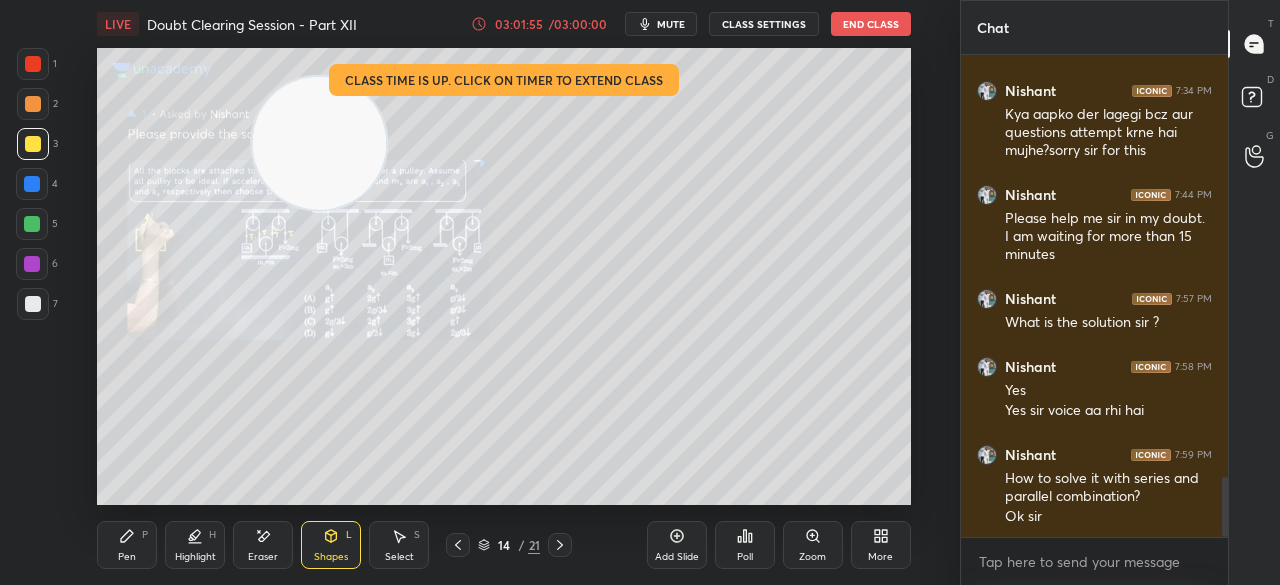 click on "Zoom" at bounding box center (812, 557) 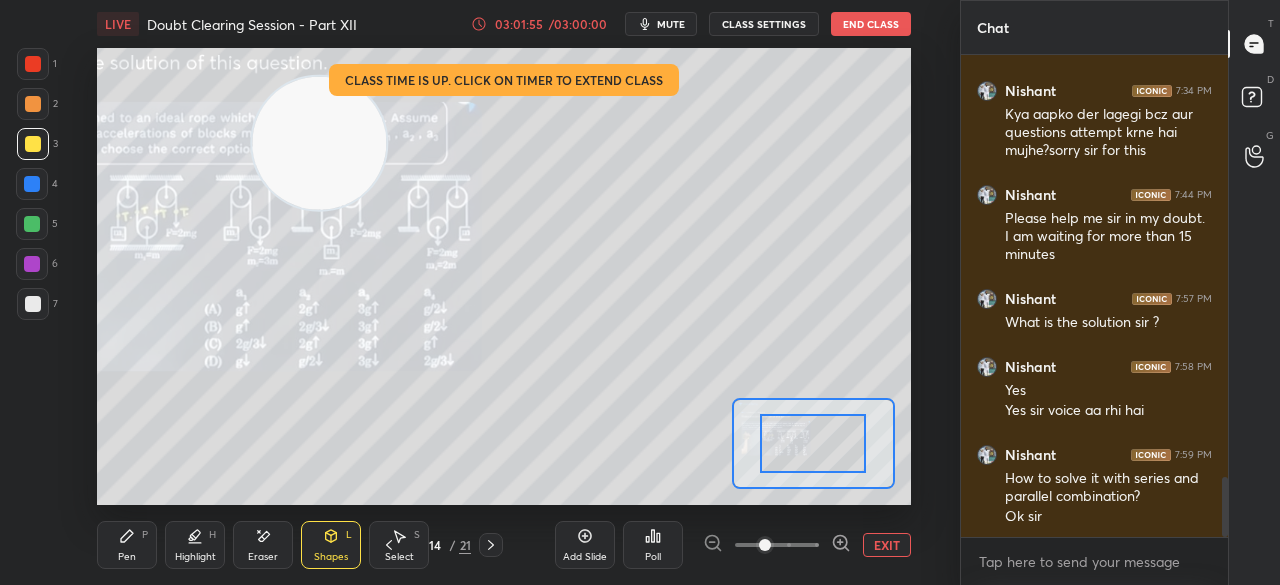 click on "Add Slide Poll EXIT" at bounding box center [733, 545] 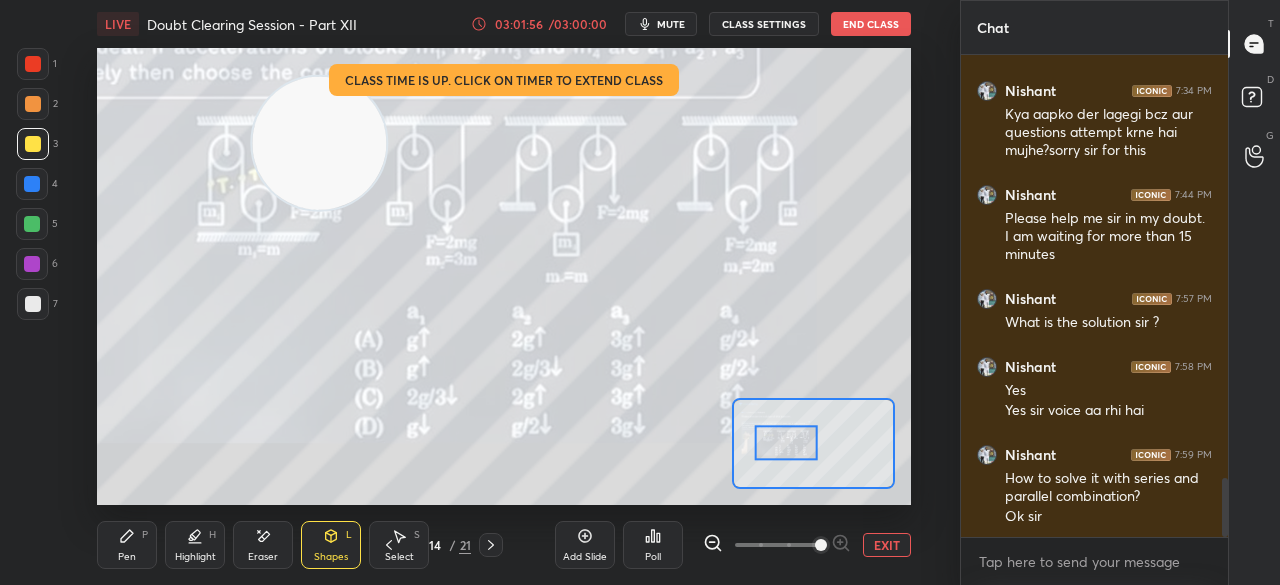 scroll, scrollTop: 3496, scrollLeft: 0, axis: vertical 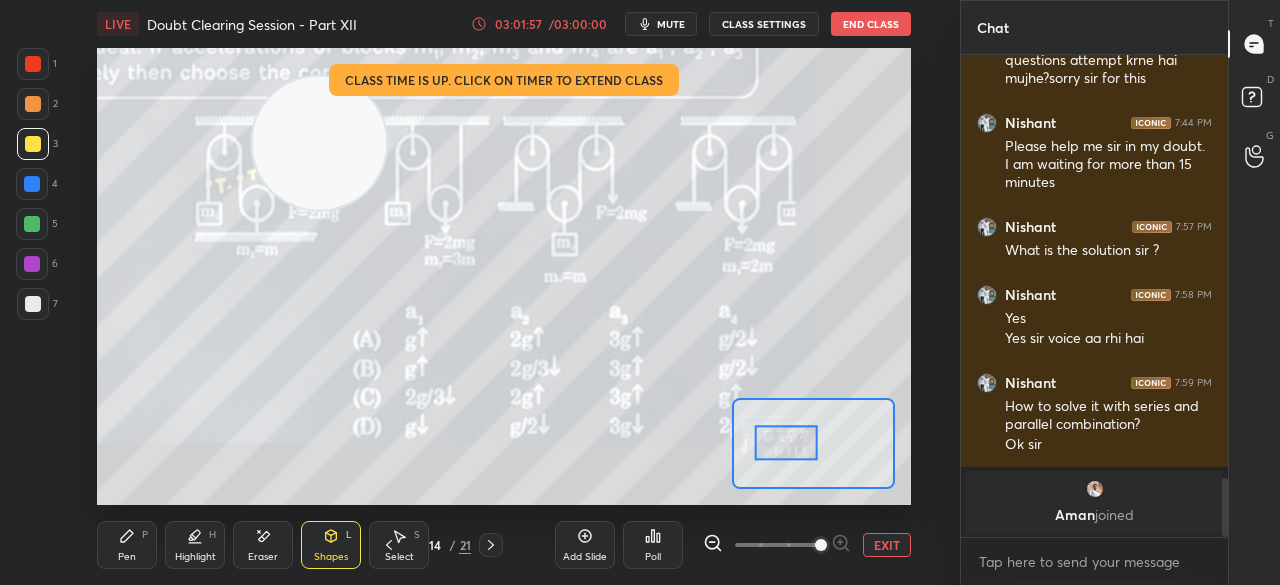 click on "Pen" at bounding box center [127, 557] 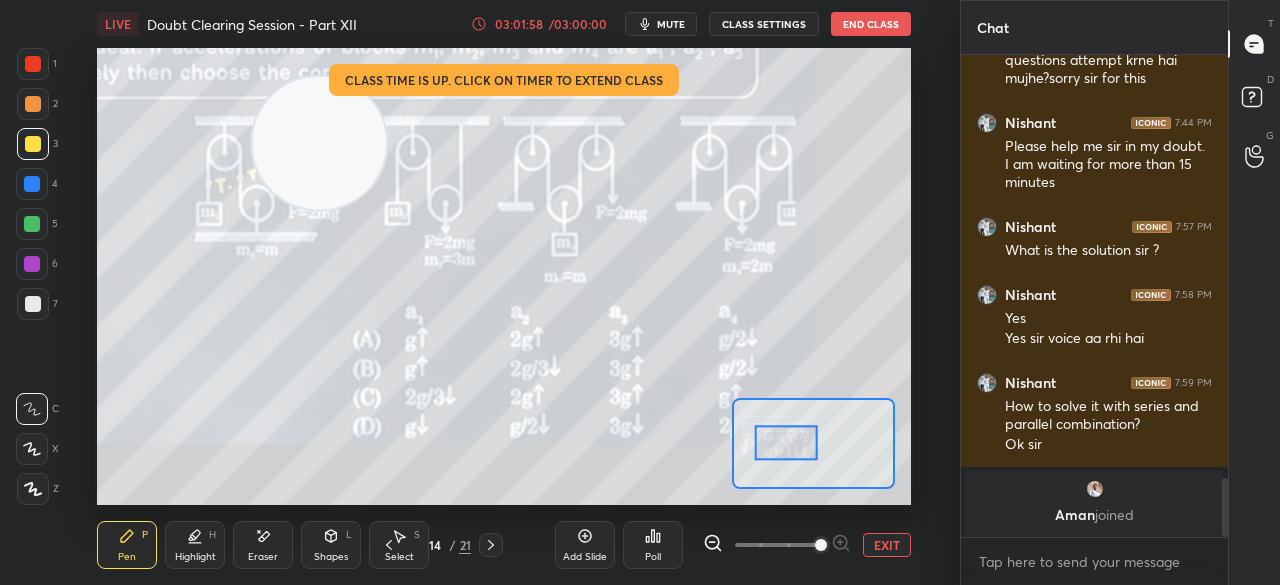 click on "Pen" at bounding box center [127, 557] 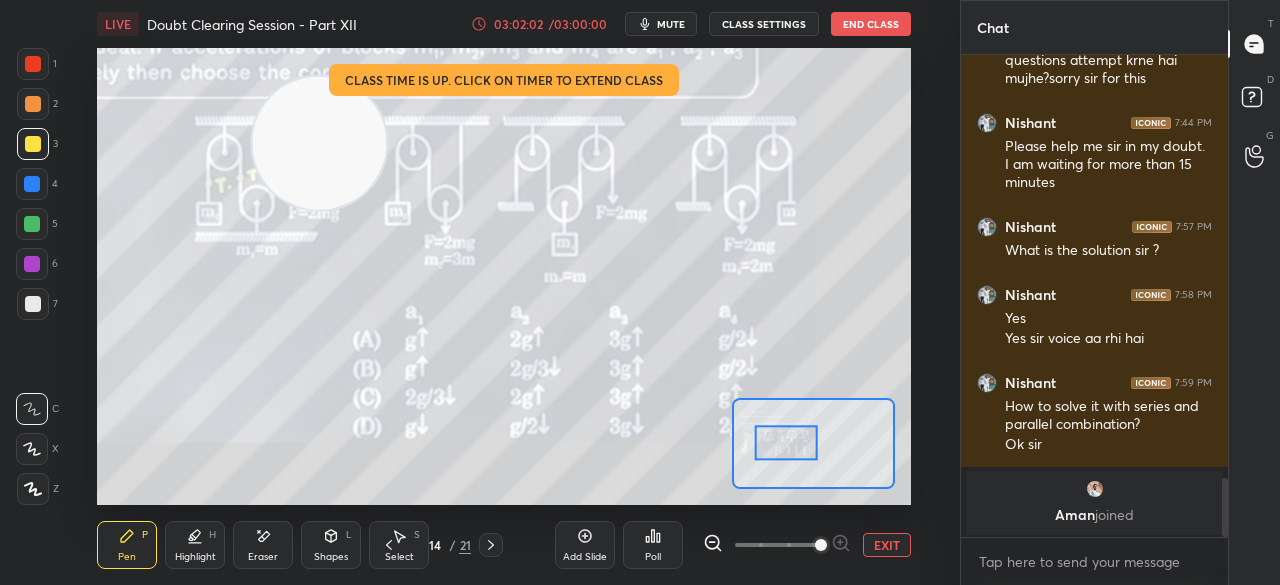 scroll, scrollTop: 2916, scrollLeft: 0, axis: vertical 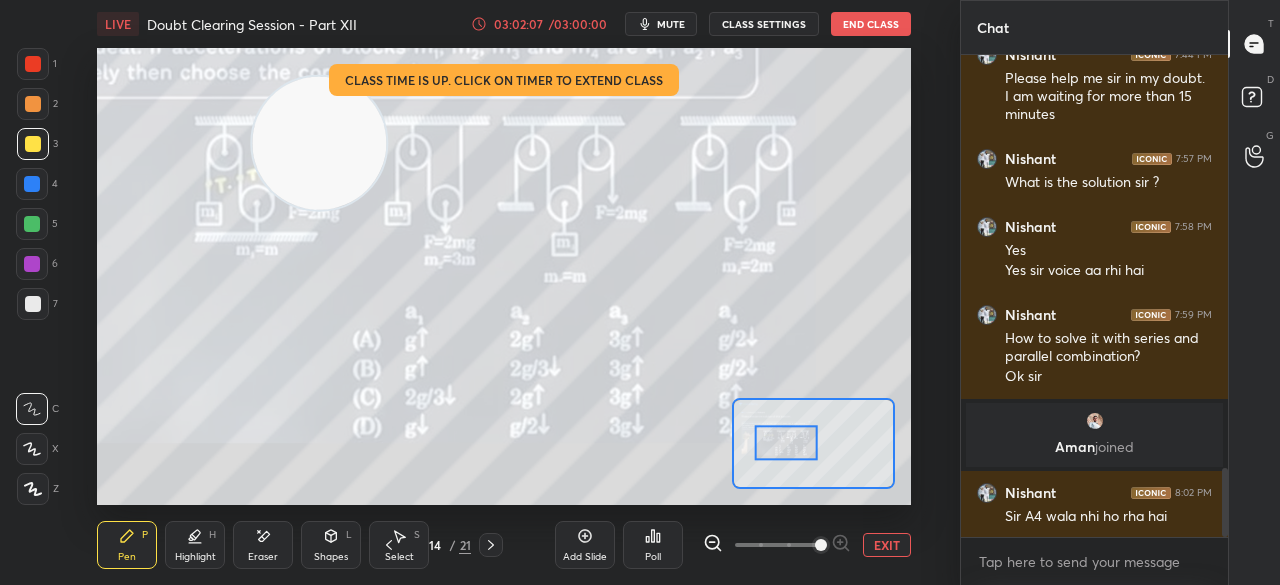 click at bounding box center (33, 64) 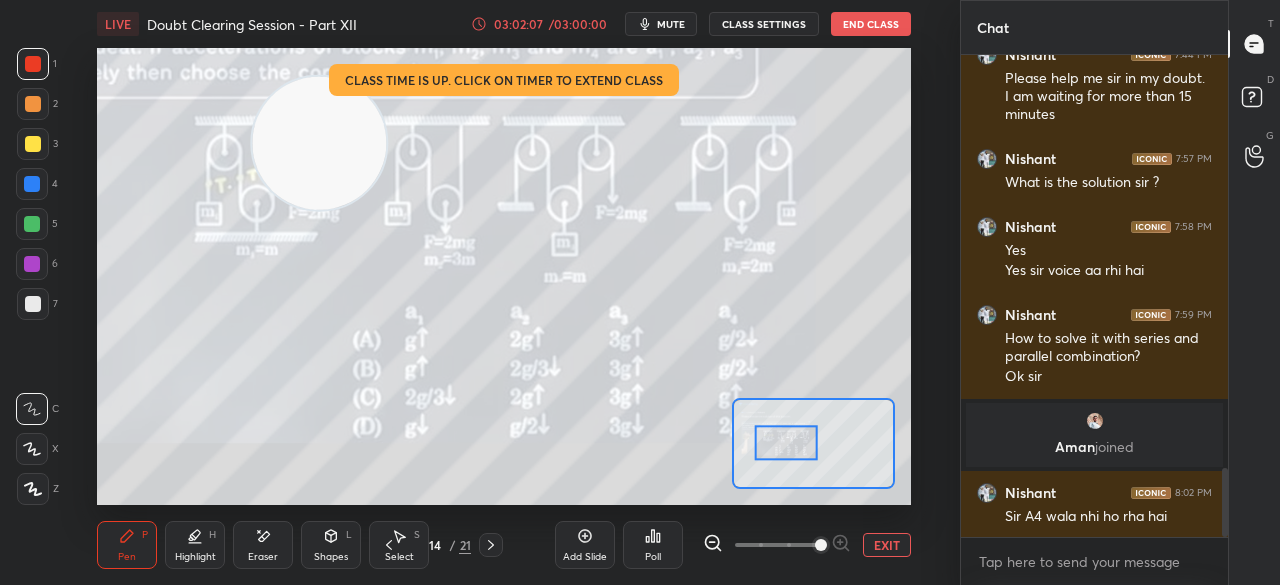 click at bounding box center (33, 64) 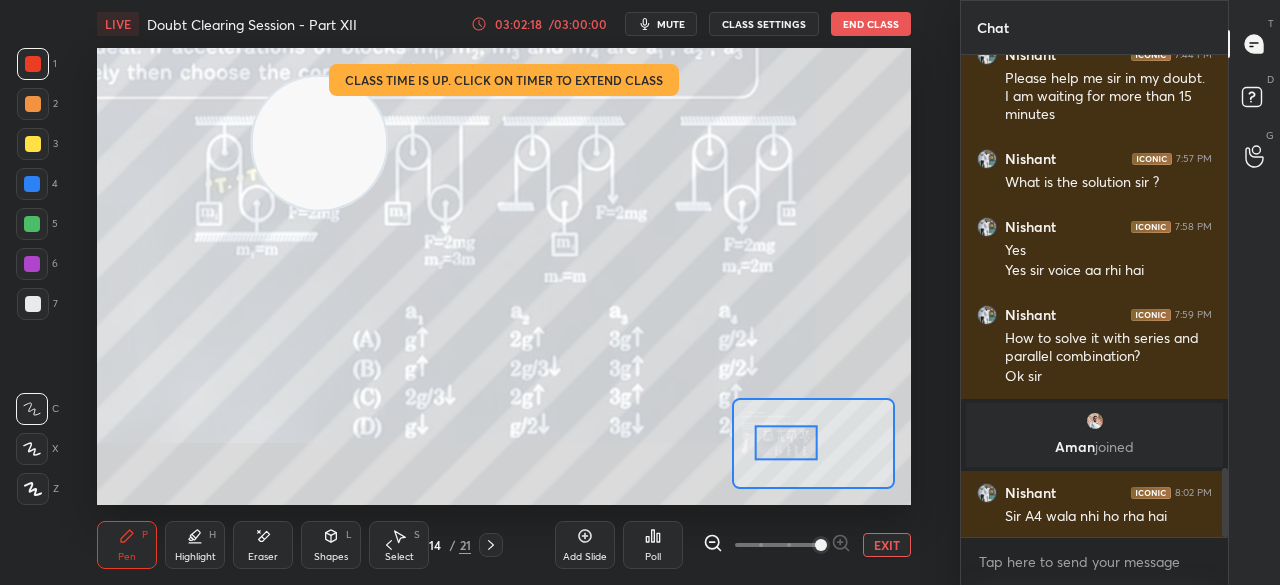 click at bounding box center (33, 144) 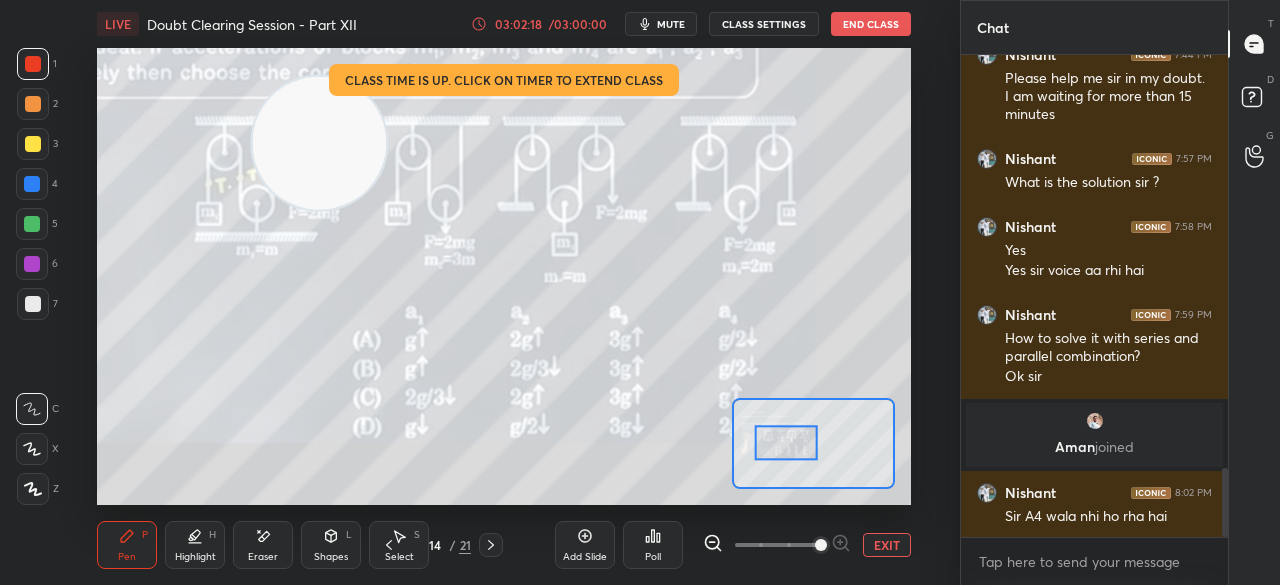 click at bounding box center (33, 144) 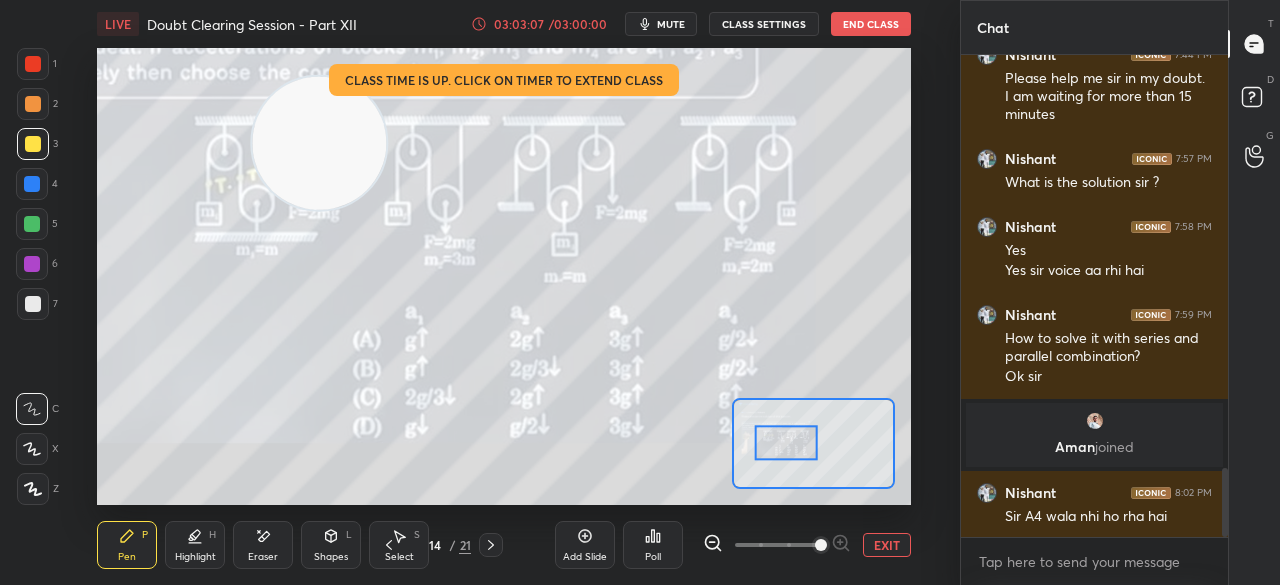 click on "EXIT" at bounding box center (887, 545) 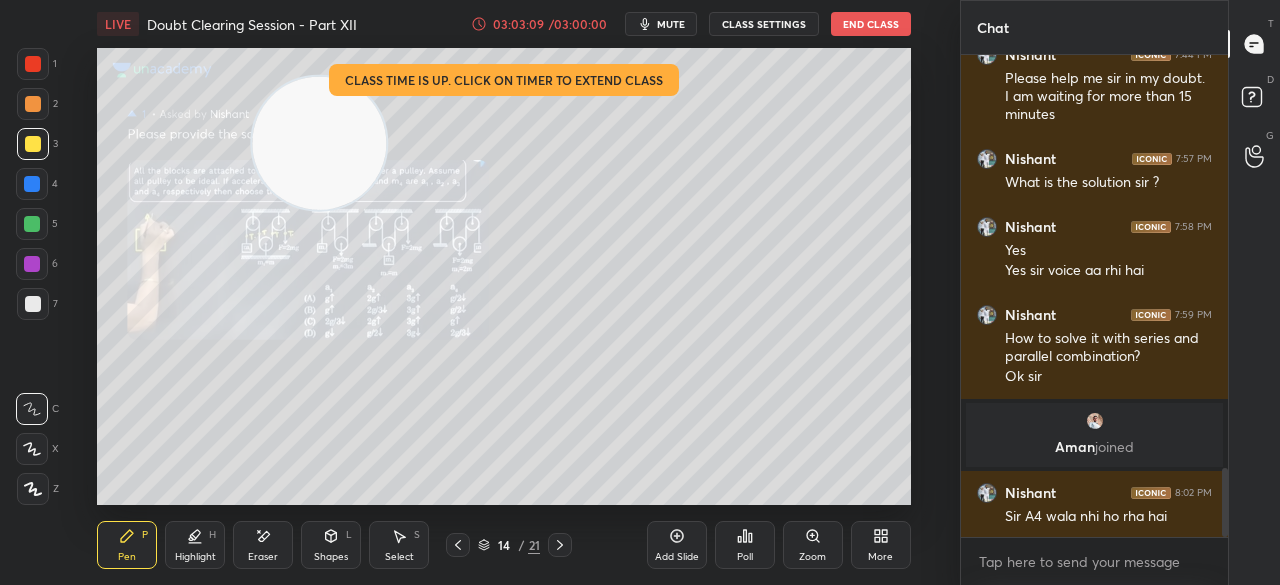 click on "Add Slide" at bounding box center (677, 545) 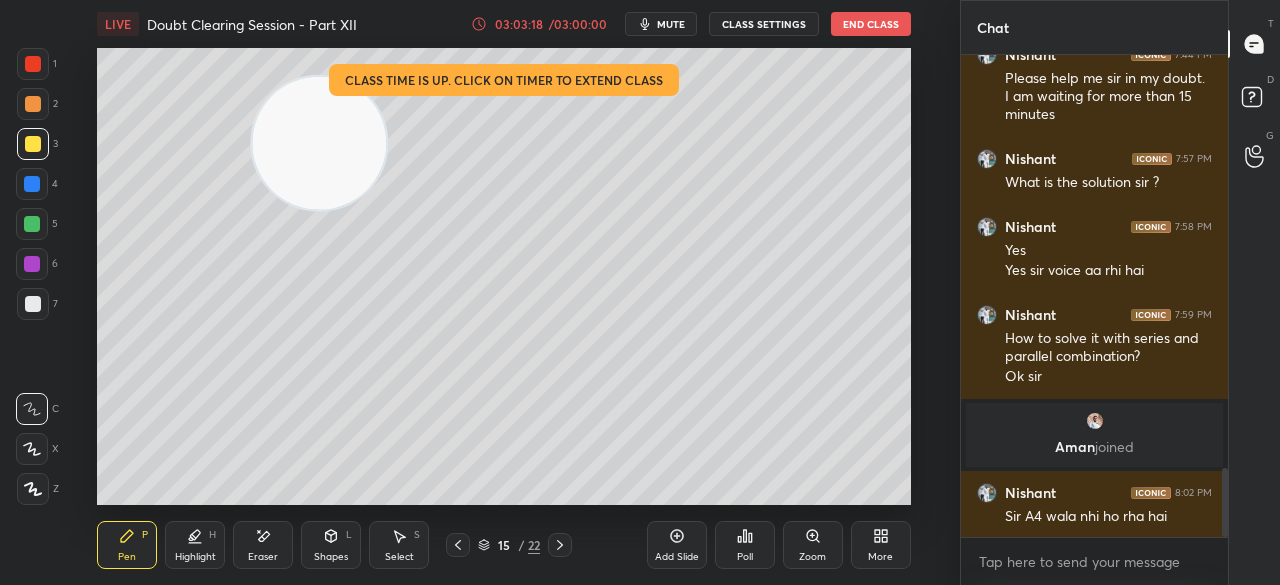click on "5" at bounding box center [37, 224] 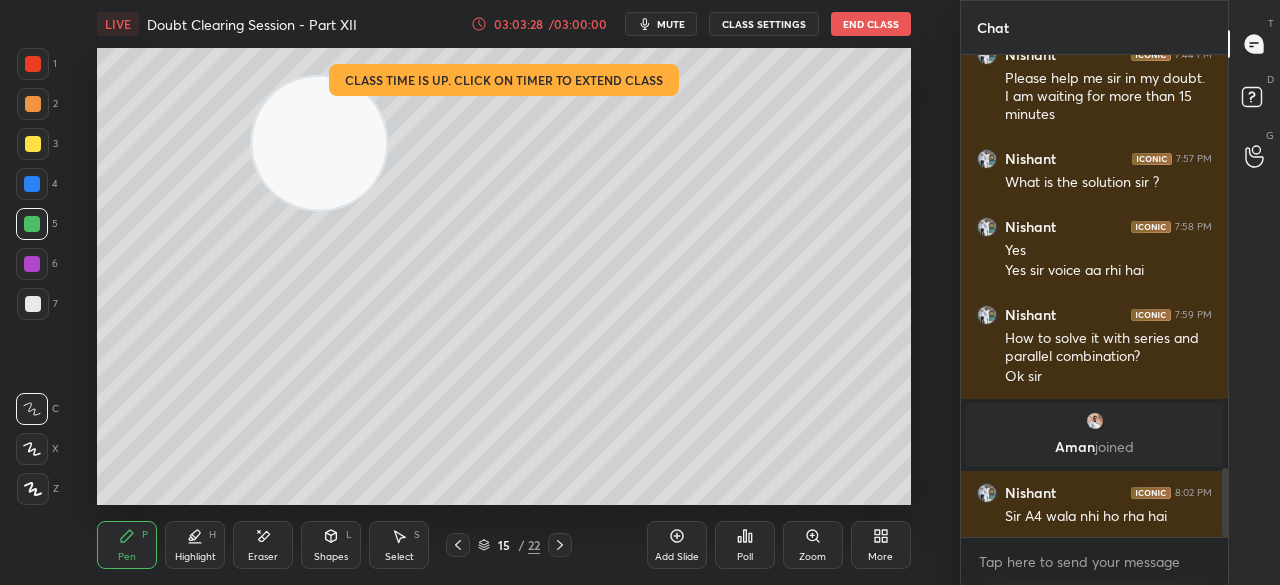 click at bounding box center [33, 144] 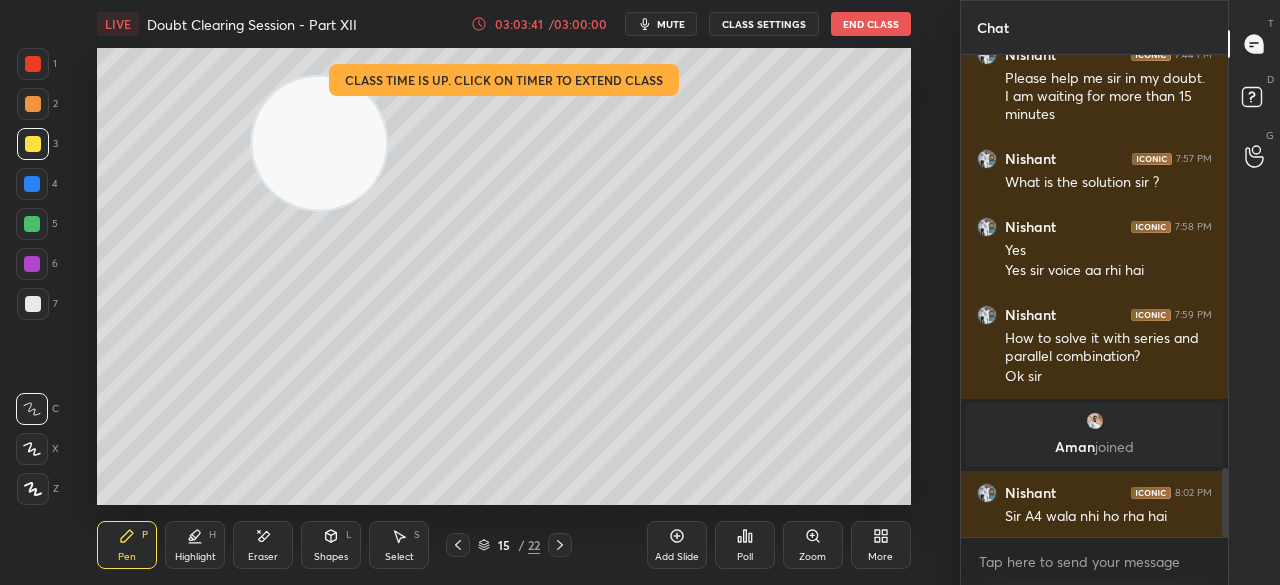 scroll, scrollTop: 2984, scrollLeft: 0, axis: vertical 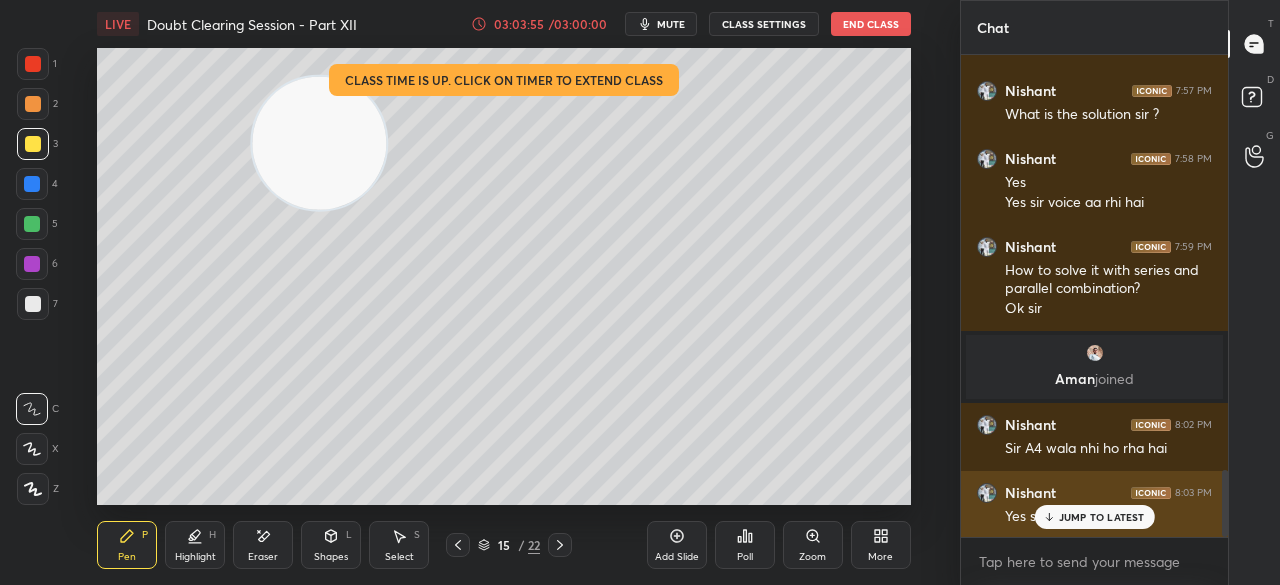 click on "JUMP TO LATEST" at bounding box center (1102, 517) 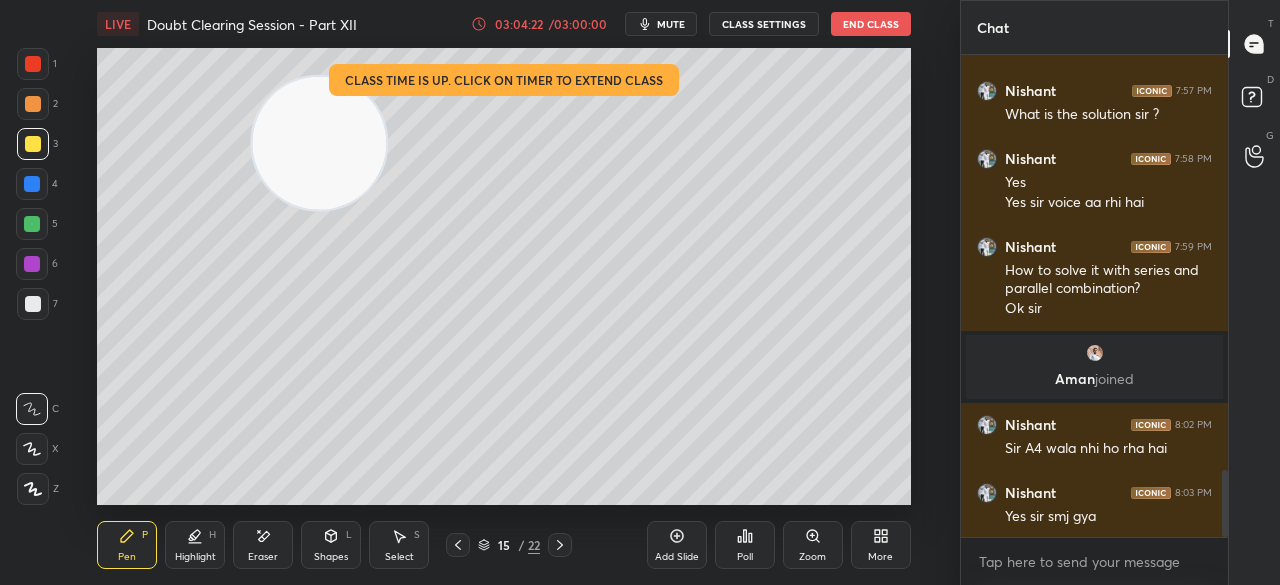 click at bounding box center (33, 64) 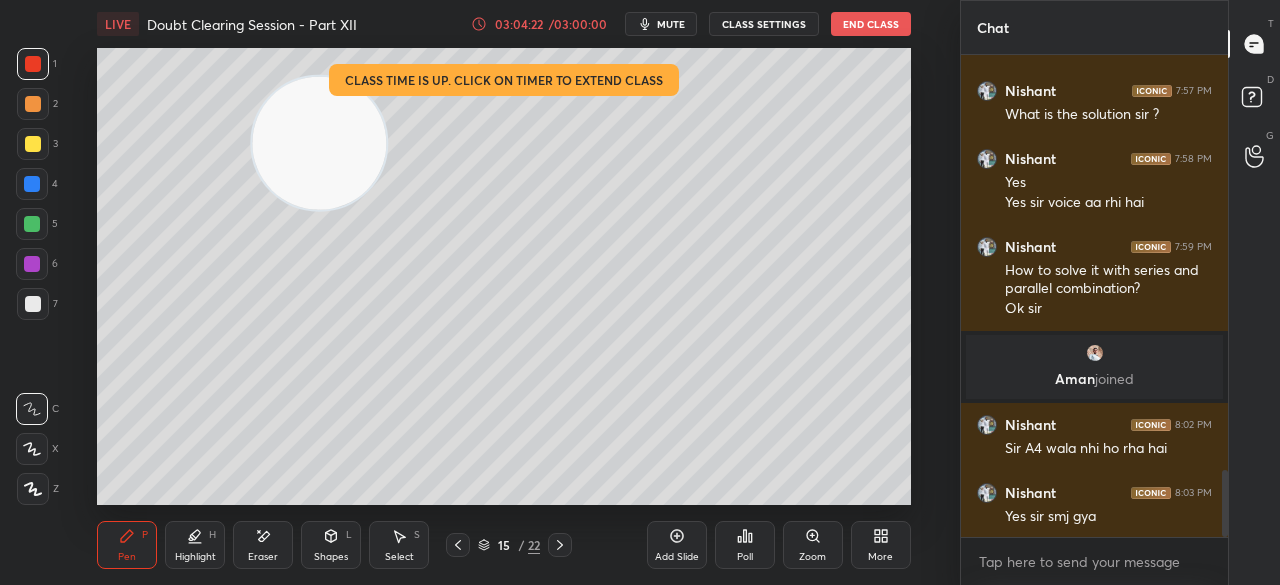 click at bounding box center [33, 64] 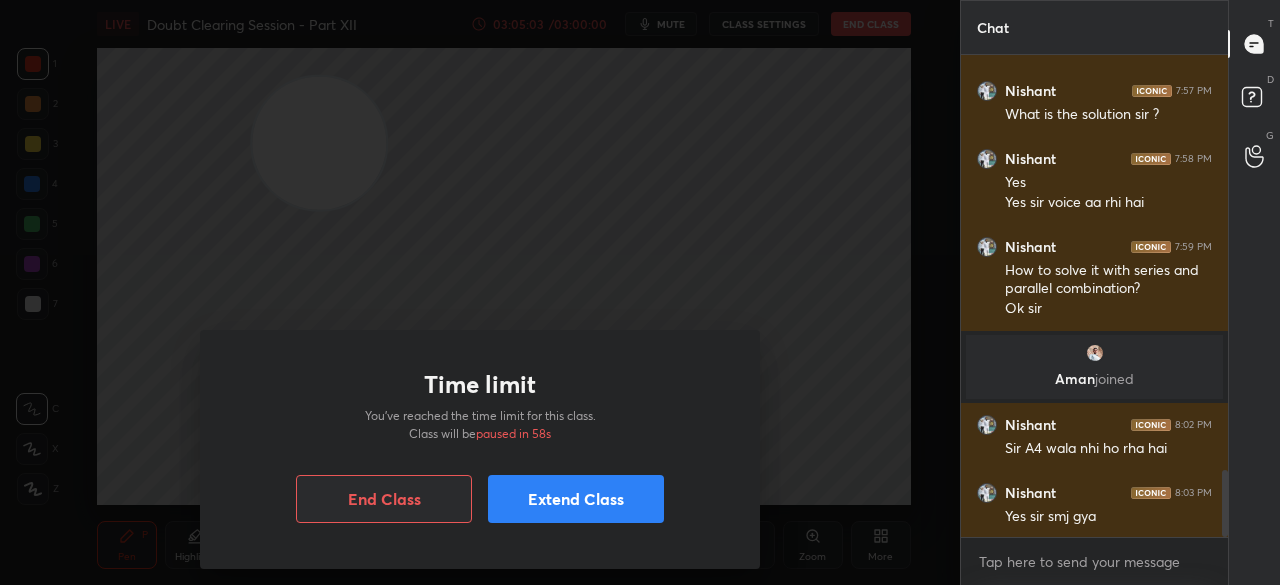 click on "End Class" at bounding box center (384, 499) 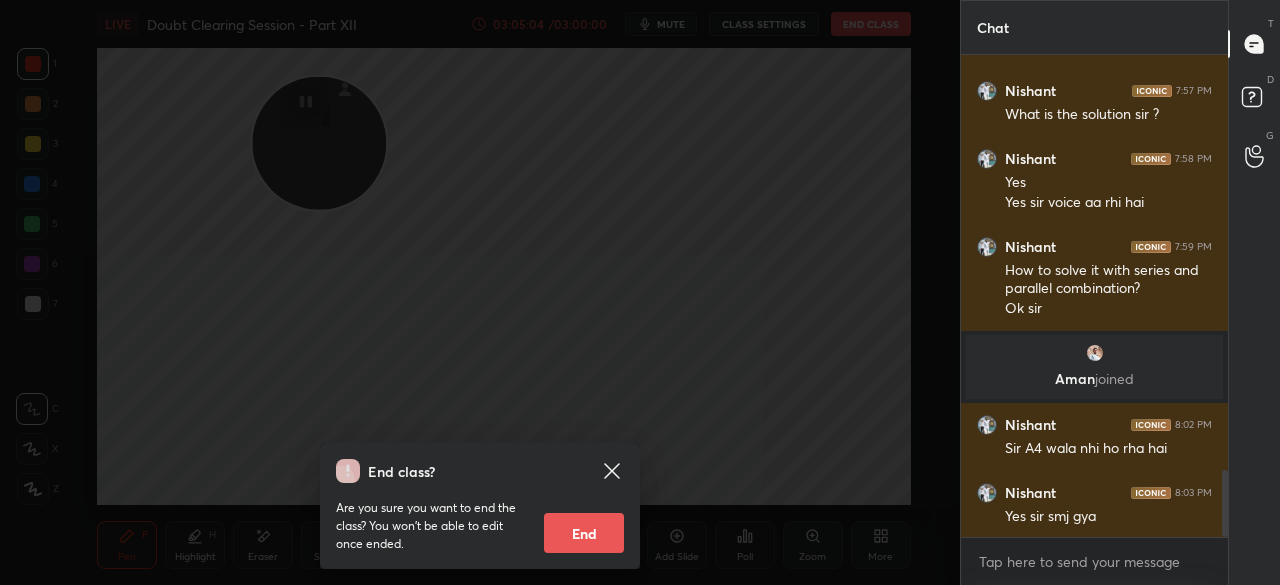 click on "End" at bounding box center (584, 533) 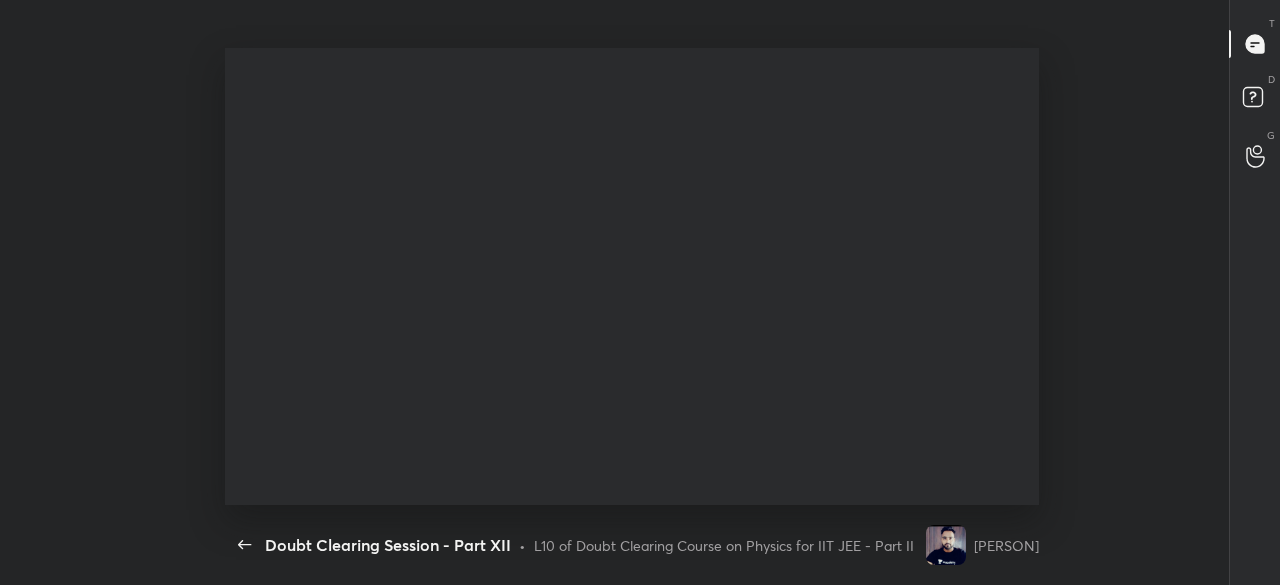 scroll, scrollTop: 99542, scrollLeft: 98914, axis: both 